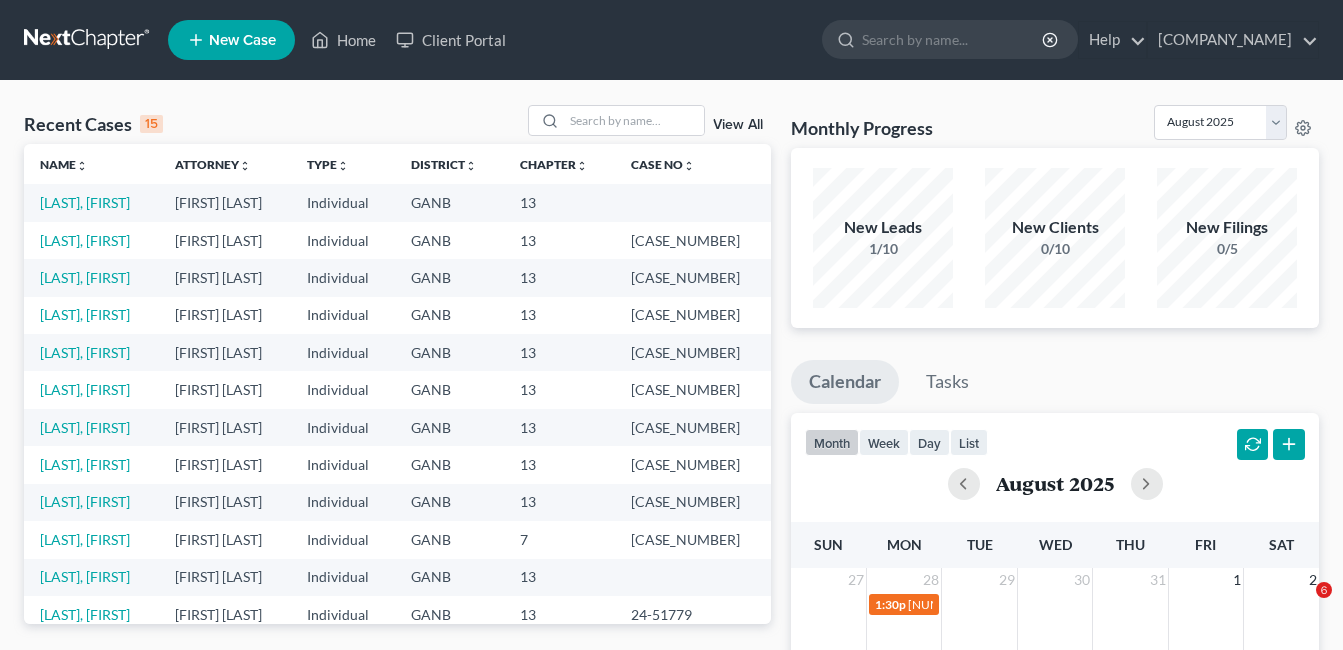 scroll, scrollTop: 0, scrollLeft: 0, axis: both 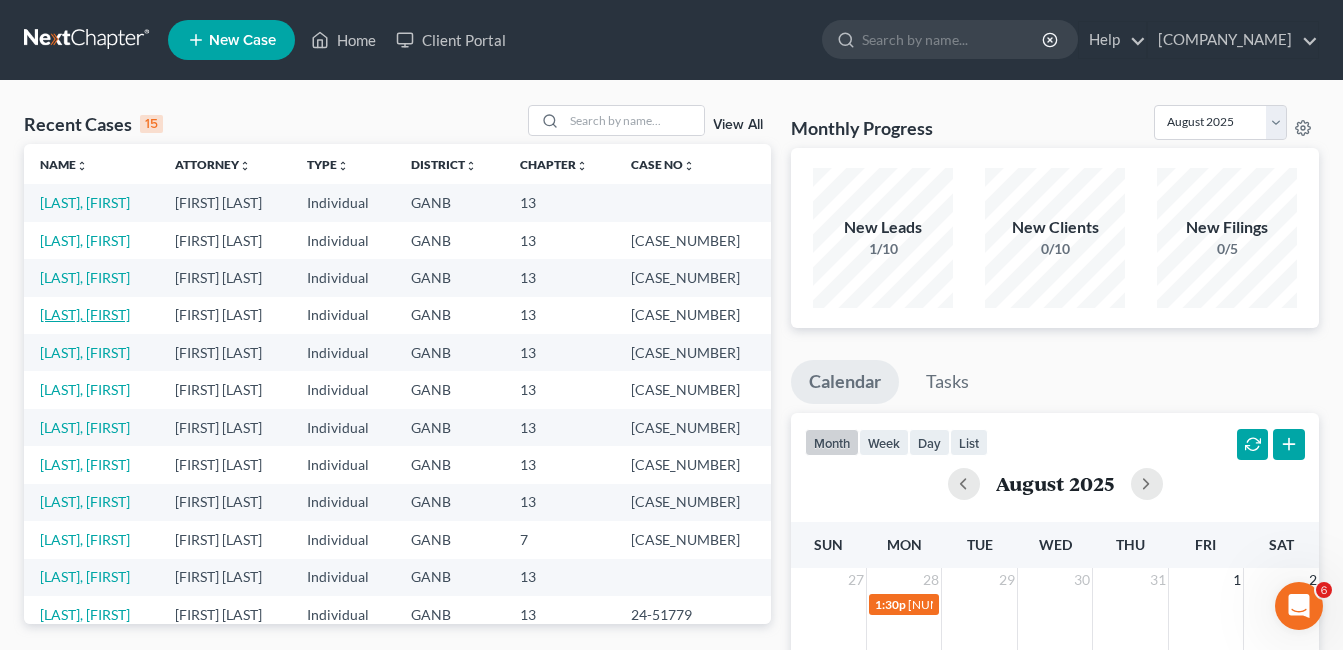 click on "[LAST], [FIRST]" at bounding box center [85, 314] 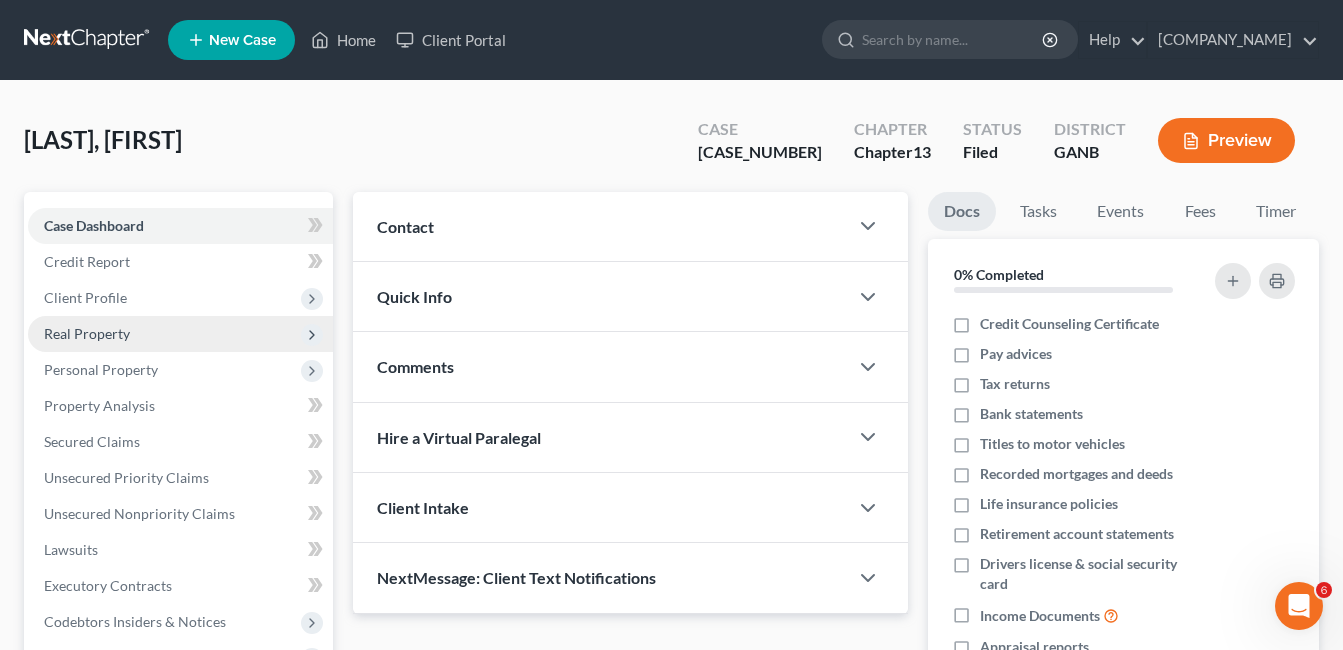 click on "Real Property" at bounding box center (87, 333) 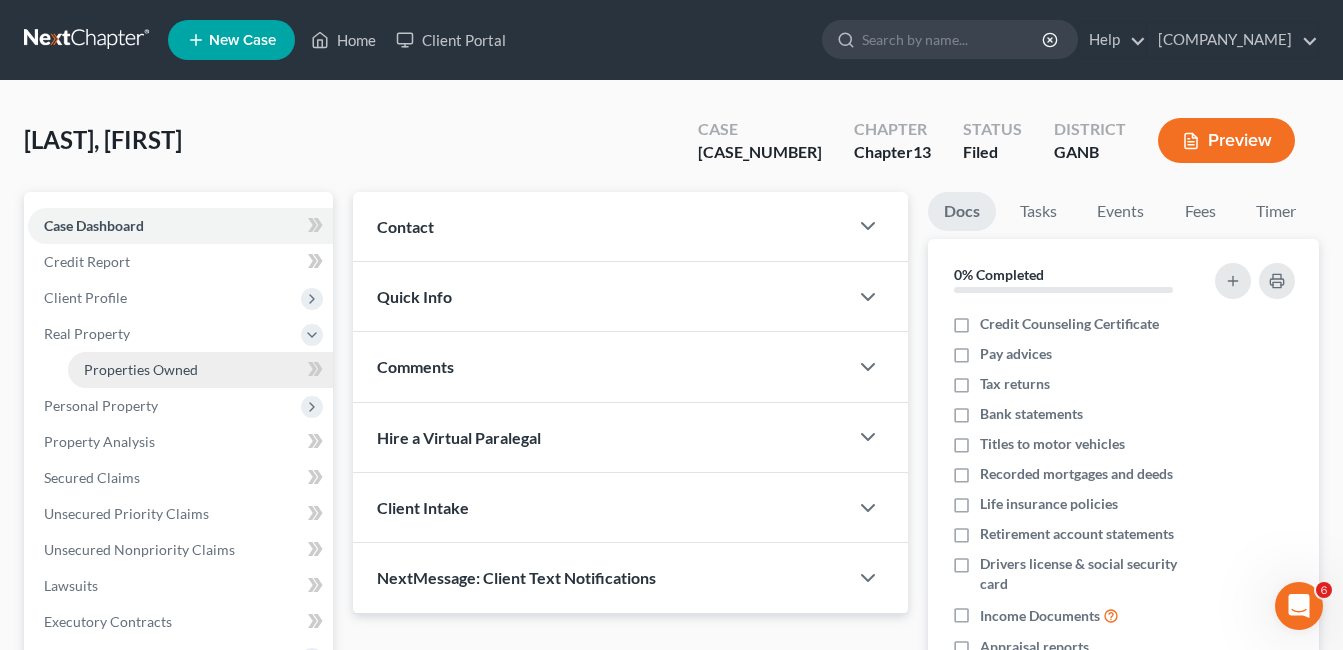 click on "Properties Owned" at bounding box center (141, 369) 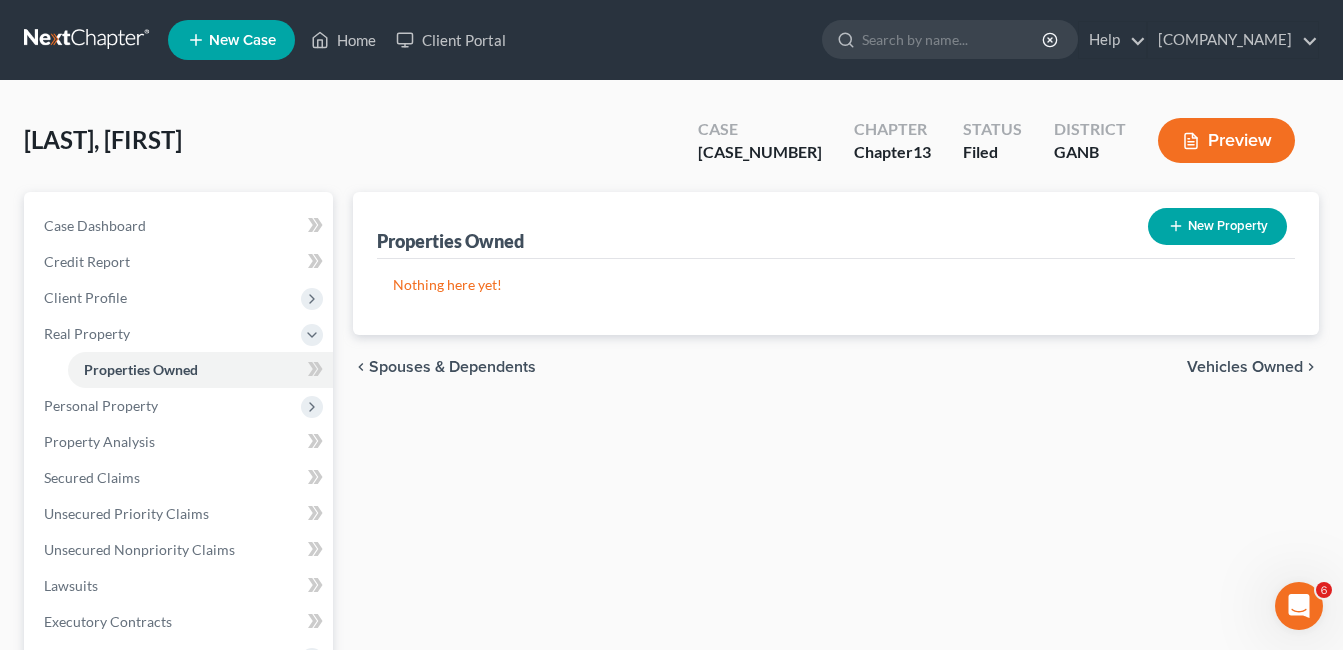 click on "New Property" at bounding box center (1217, 226) 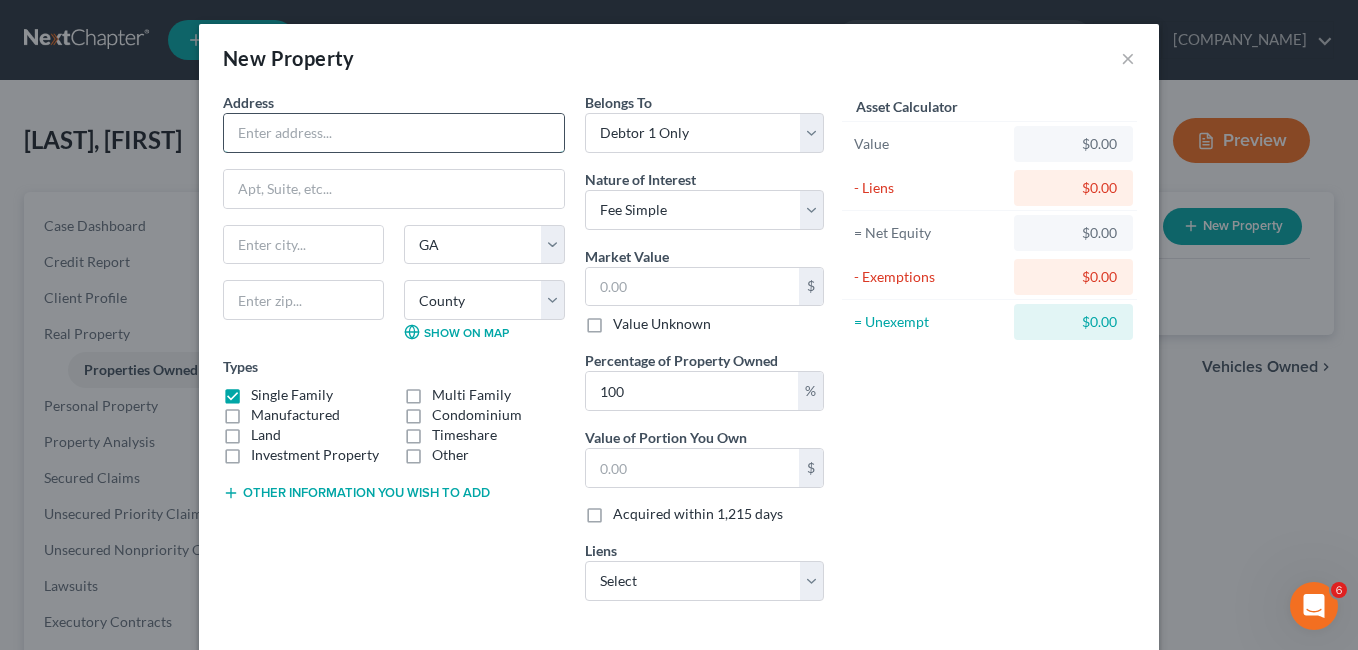 click at bounding box center [394, 133] 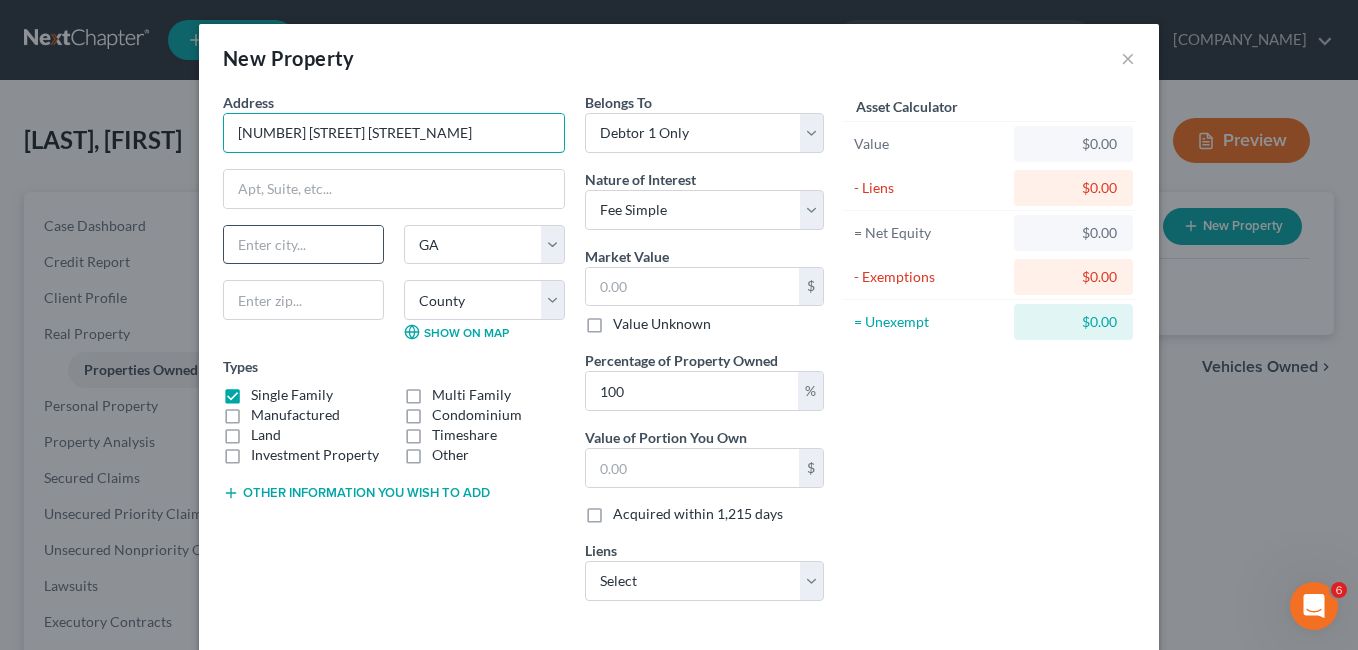 type on "[NUMBER] [STREET] [STREET_NAME]" 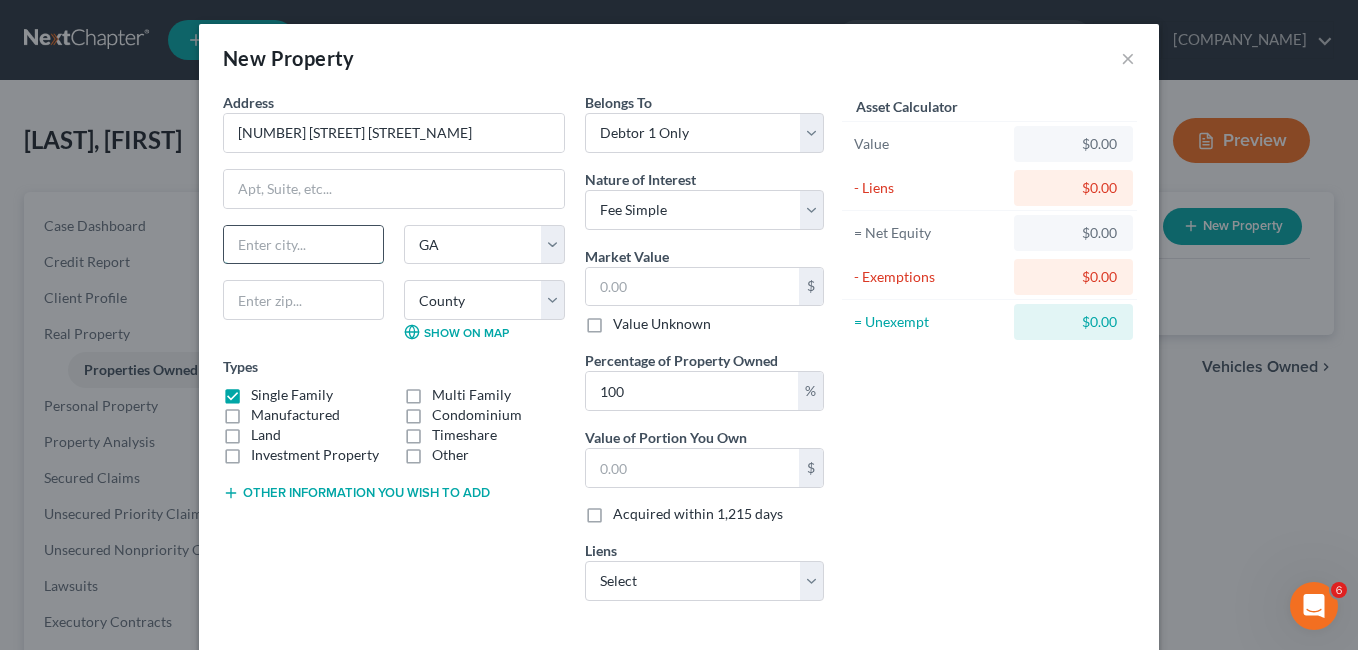 click at bounding box center (303, 245) 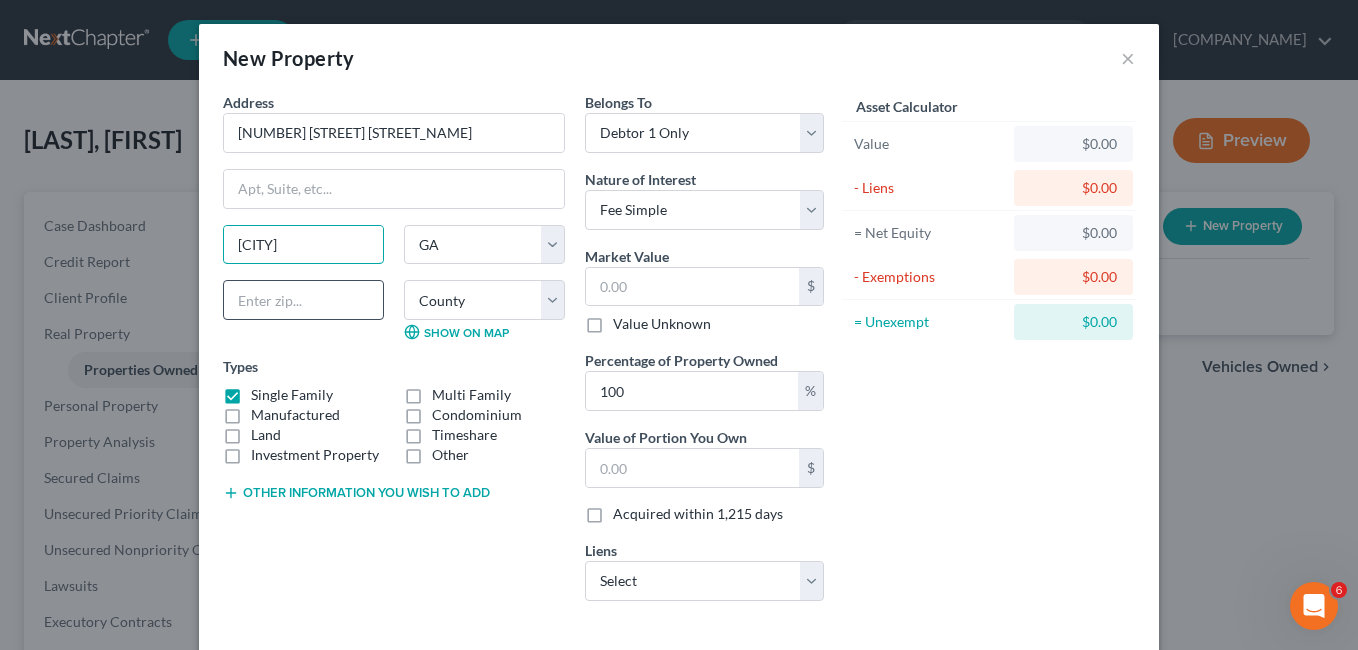 type on "[CITY]" 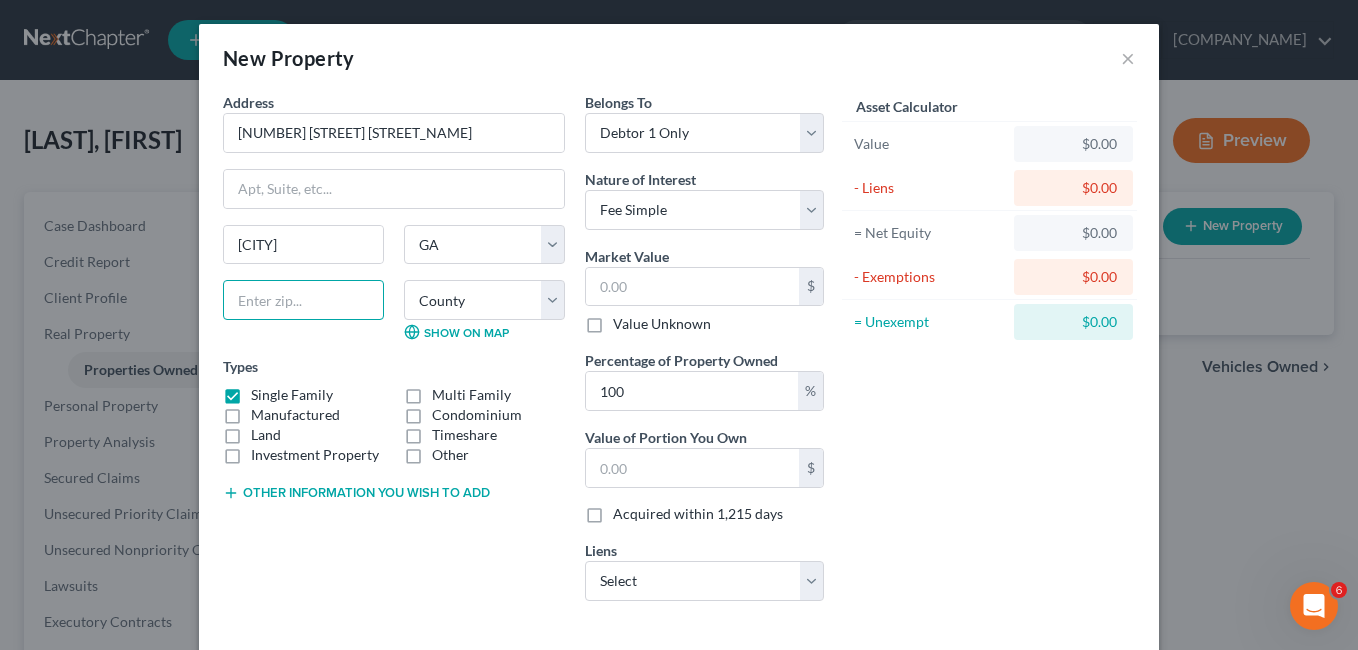 click at bounding box center (303, 300) 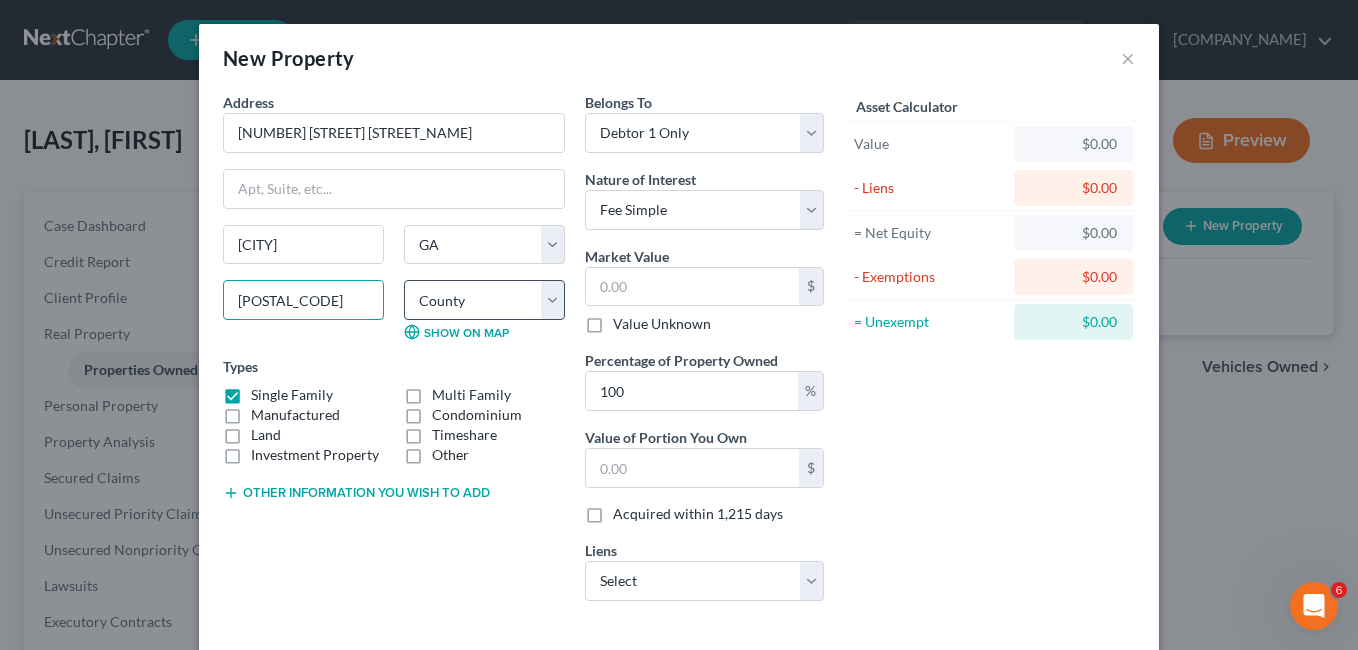type on "[POSTAL_CODE]" 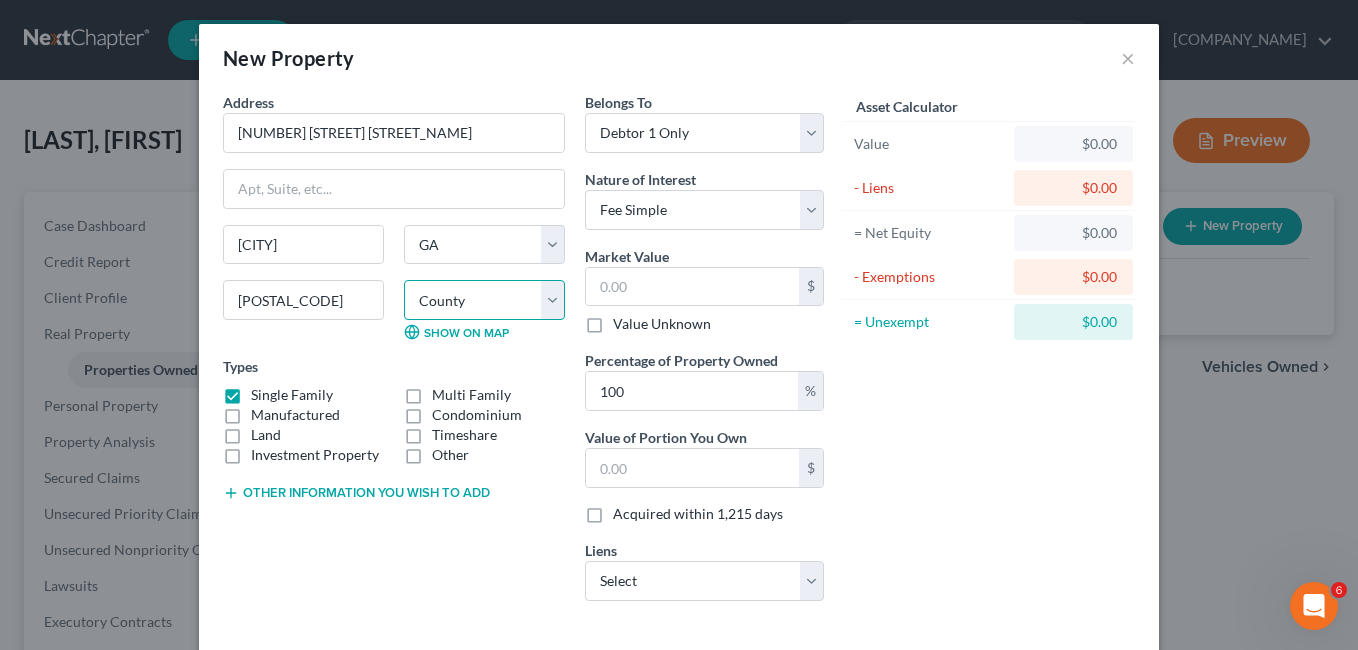 click on "County Appling County Atkinson County Bacon County Baker County Baldwin County Banks County Barrow County Bartow County Ben Hill County Berrien County Bibb County Bleckley County Brantley County Brooks County Bryan County Bulloch County Burke County Butts County Calhoun County Camden County Candler County Carroll County Catoosa County Charlton County Chatham County Chattahoochee County Chattooga County Cherokee County Clarke County Clay County Clayton County Clinch County Cobb County Coffee County Colquitt County Columbia County Cook County Coweta County Crawford County Crisp County Dade County Dawson County DeKalb County Decatur County Dodge County Dooly County Dougherty County Douglas County Early County Echols County Effingham County Elbert County Emanuel County Evans County Fannin County Fayette County Floyd County Forsyth County Franklin County Fulton County Gilmer County Glascock County Glynn County Gordon County Grady County Greene County Gwinnett County Habersham County Hall County Hancock County" at bounding box center (484, 300) 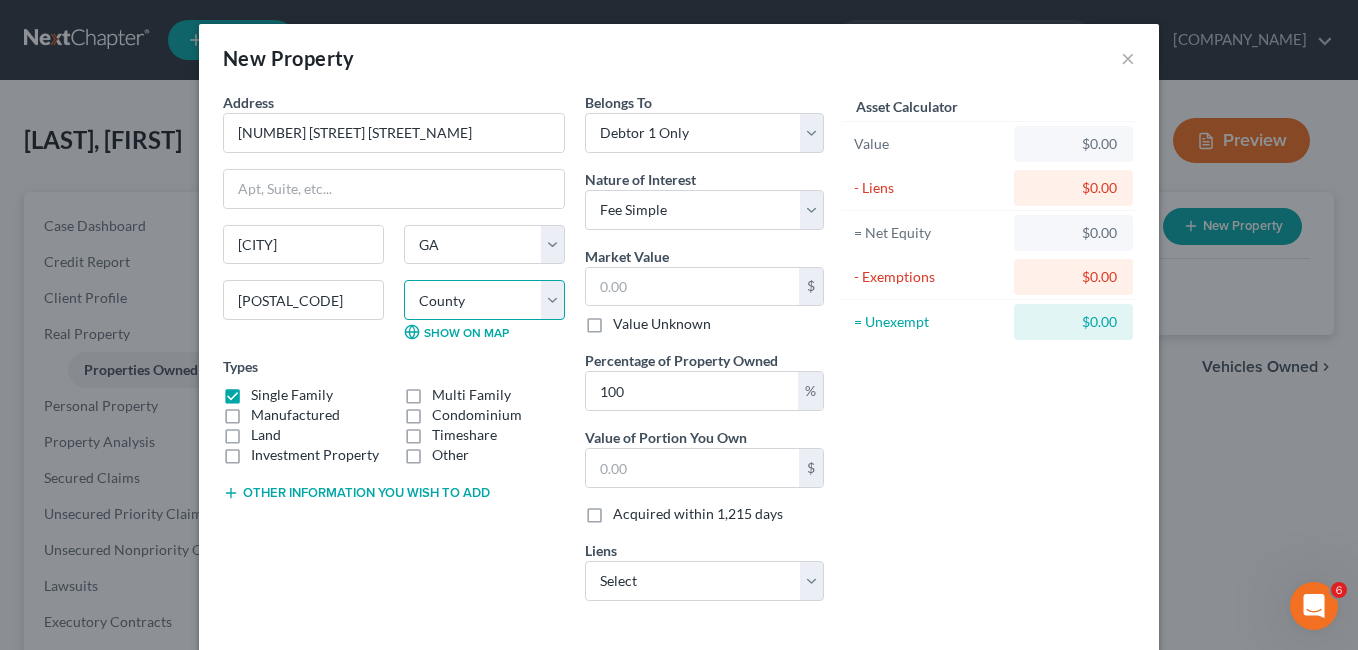 select on "109" 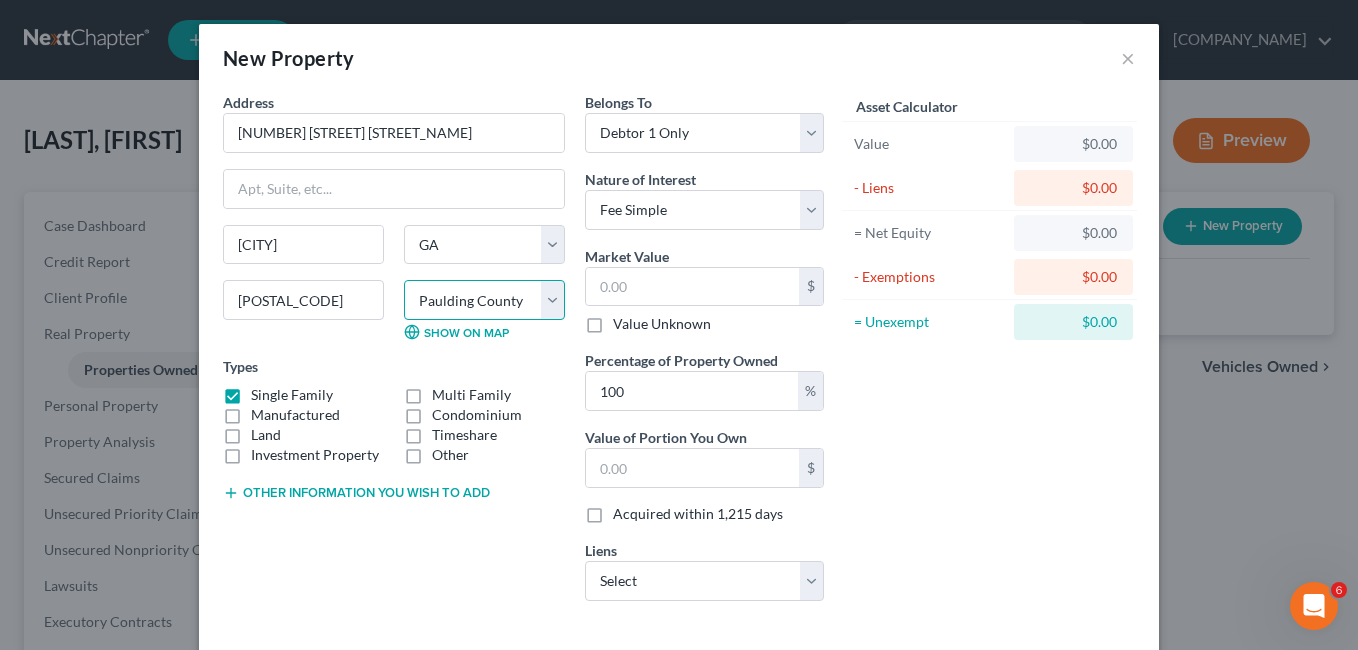 click on "County Appling County Atkinson County Bacon County Baker County Baldwin County Banks County Barrow County Bartow County Ben Hill County Berrien County Bibb County Bleckley County Brantley County Brooks County Bryan County Bulloch County Burke County Butts County Calhoun County Camden County Candler County Carroll County Catoosa County Charlton County Chatham County Chattahoochee County Chattooga County Cherokee County Clarke County Clay County Clayton County Clinch County Cobb County Coffee County Colquitt County Columbia County Cook County Coweta County Crawford County Crisp County Dade County Dawson County DeKalb County Decatur County Dodge County Dooly County Dougherty County Douglas County Early County Echols County Effingham County Elbert County Emanuel County Evans County Fannin County Fayette County Floyd County Forsyth County Franklin County Fulton County Gilmer County Glascock County Glynn County Gordon County Grady County Greene County Gwinnett County Habersham County Hall County Hancock County" at bounding box center (484, 300) 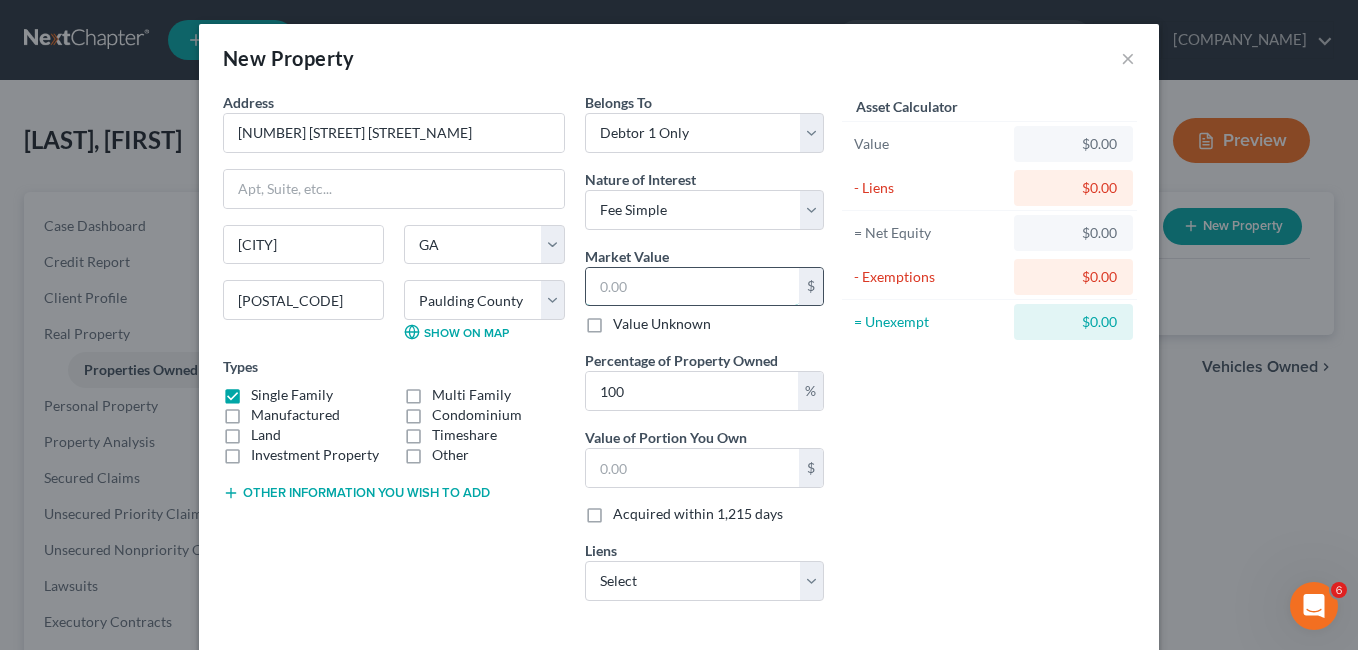 drag, startPoint x: 617, startPoint y: 284, endPoint x: 633, endPoint y: 298, distance: 21.260292 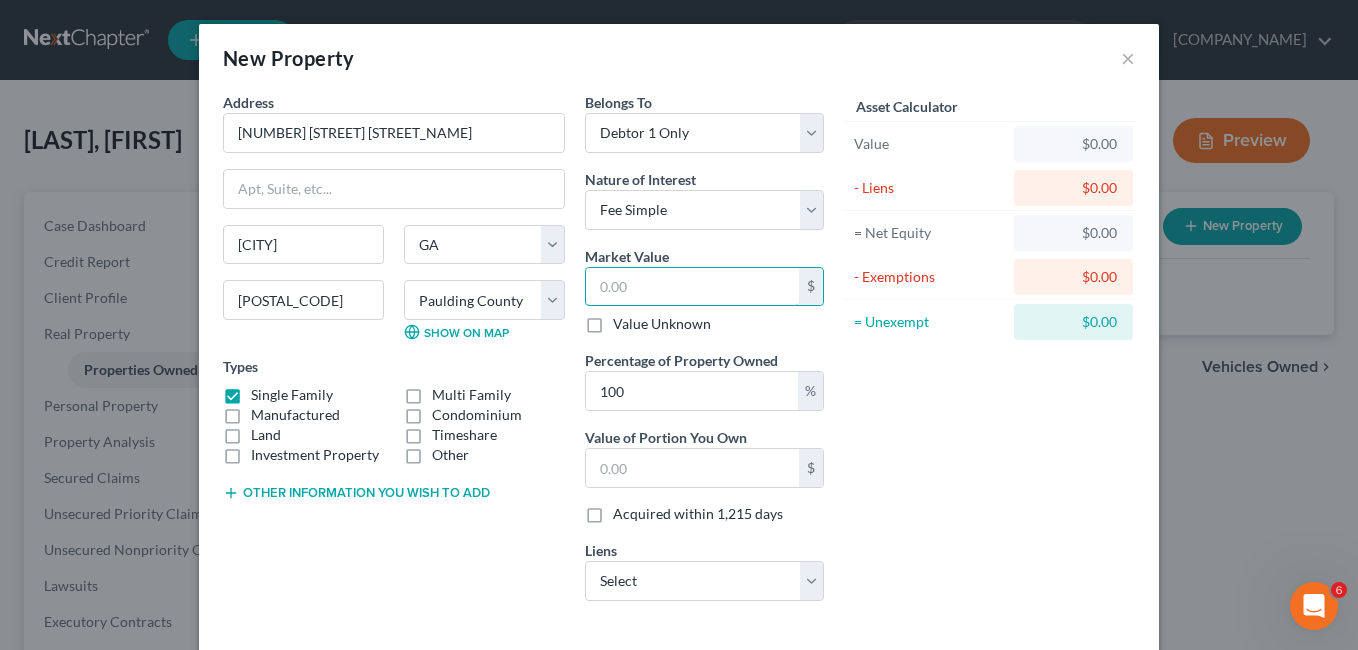 type on "4" 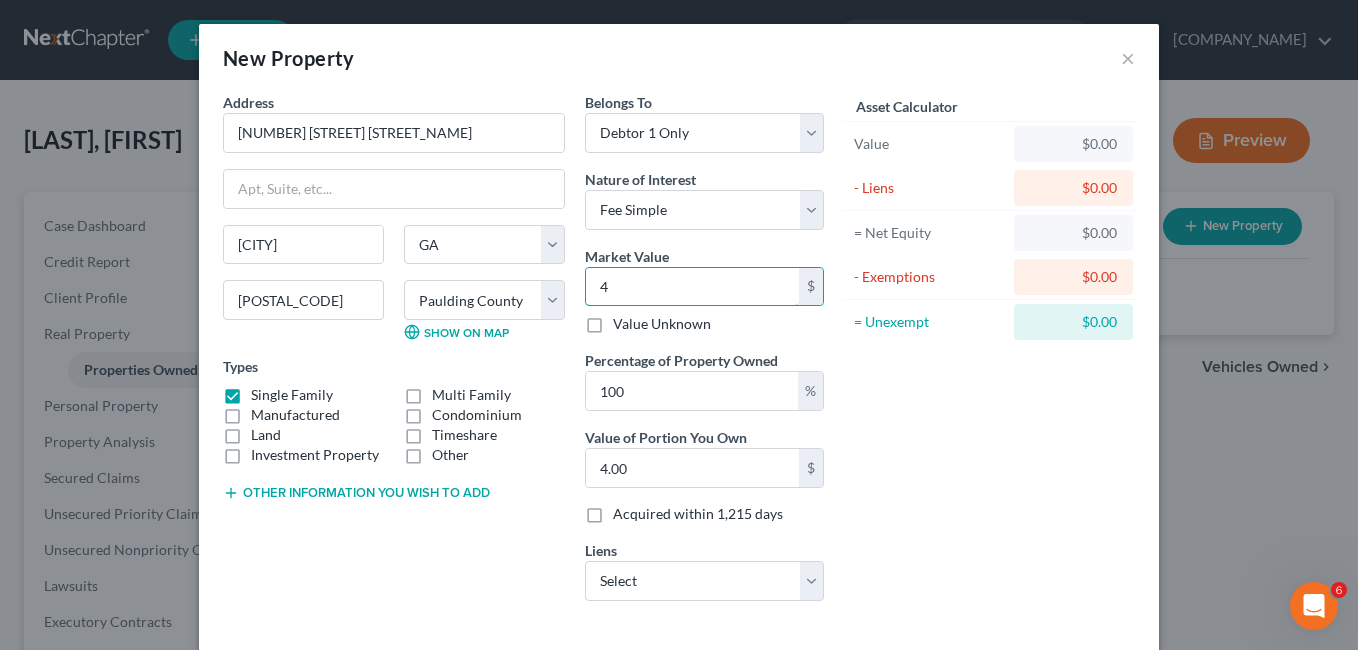 type on "45" 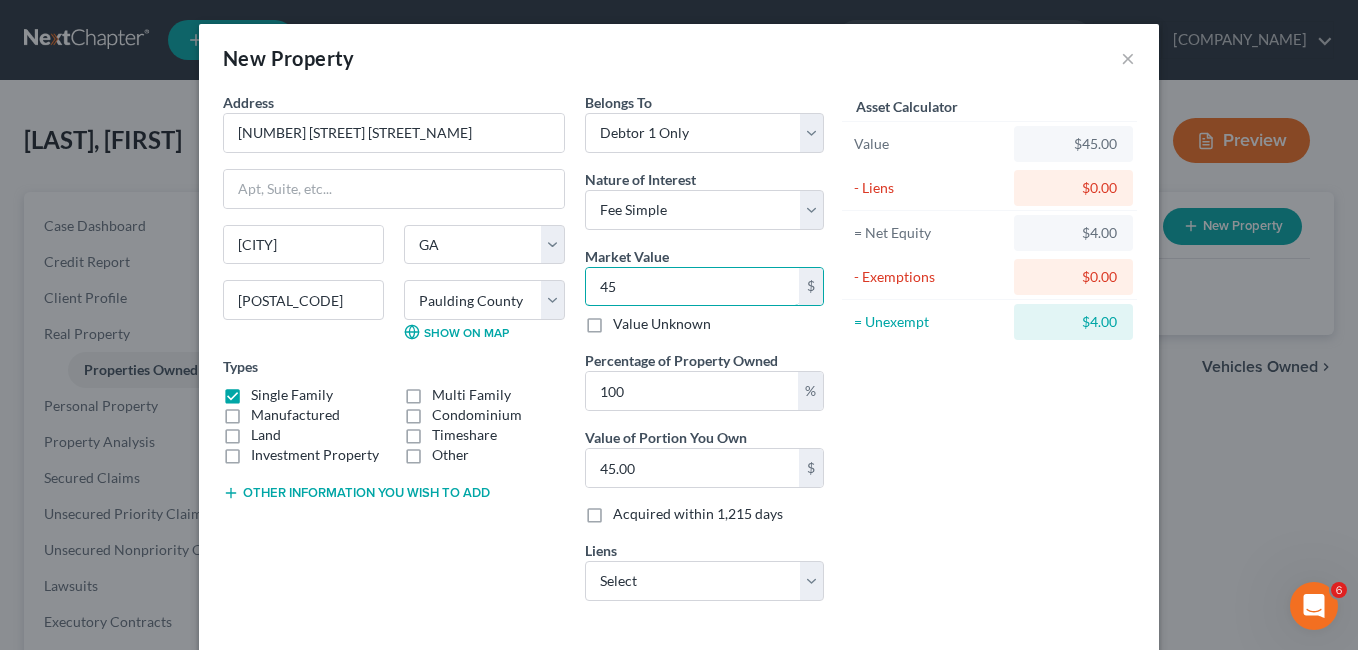 type on "450" 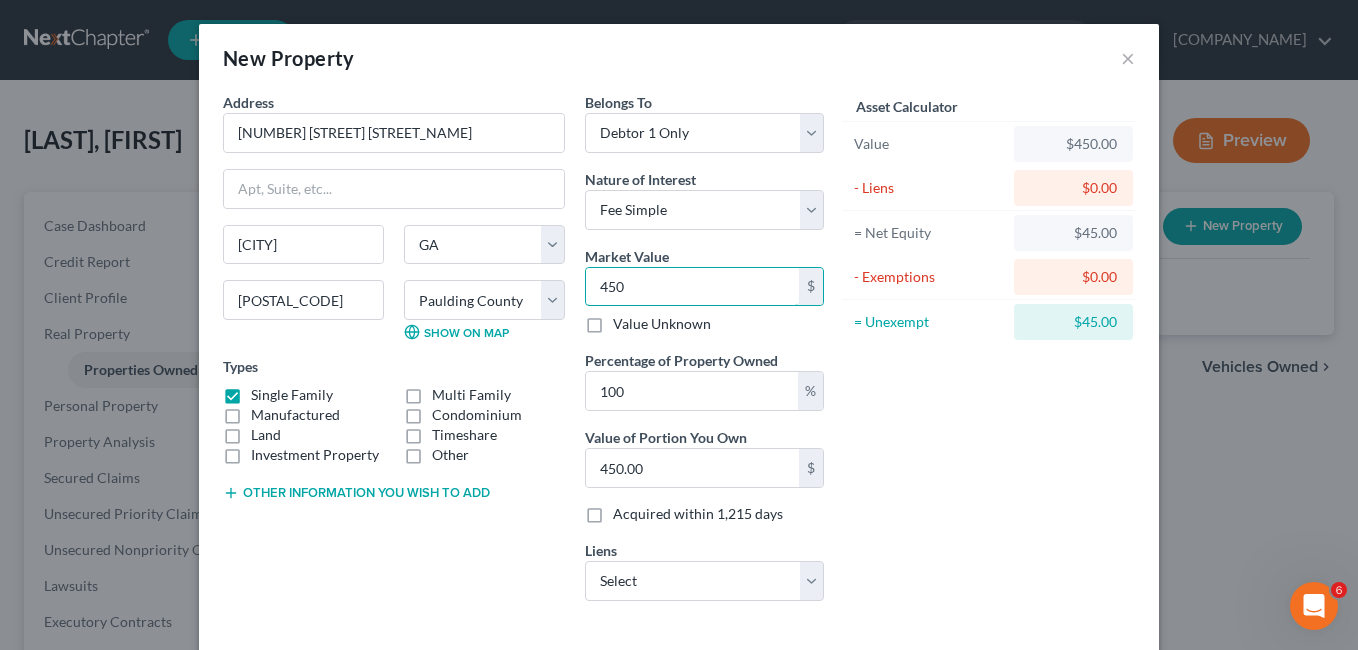 type on "4500" 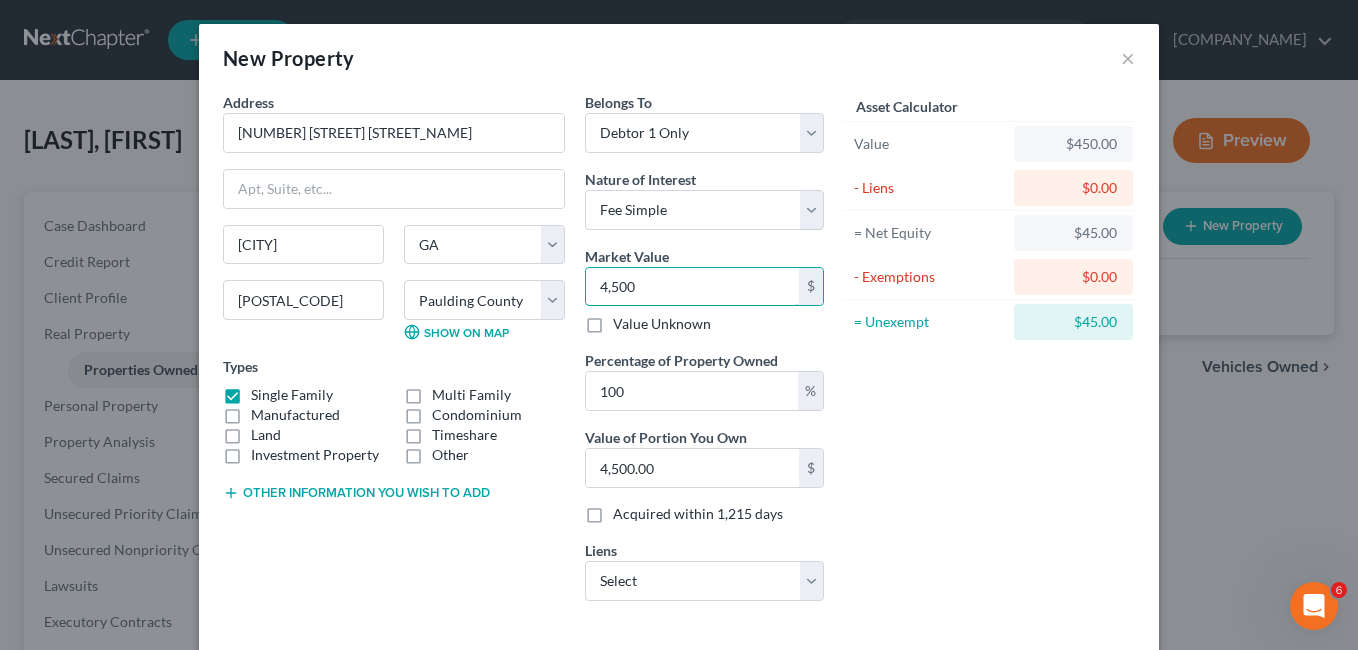 type on "4,5000" 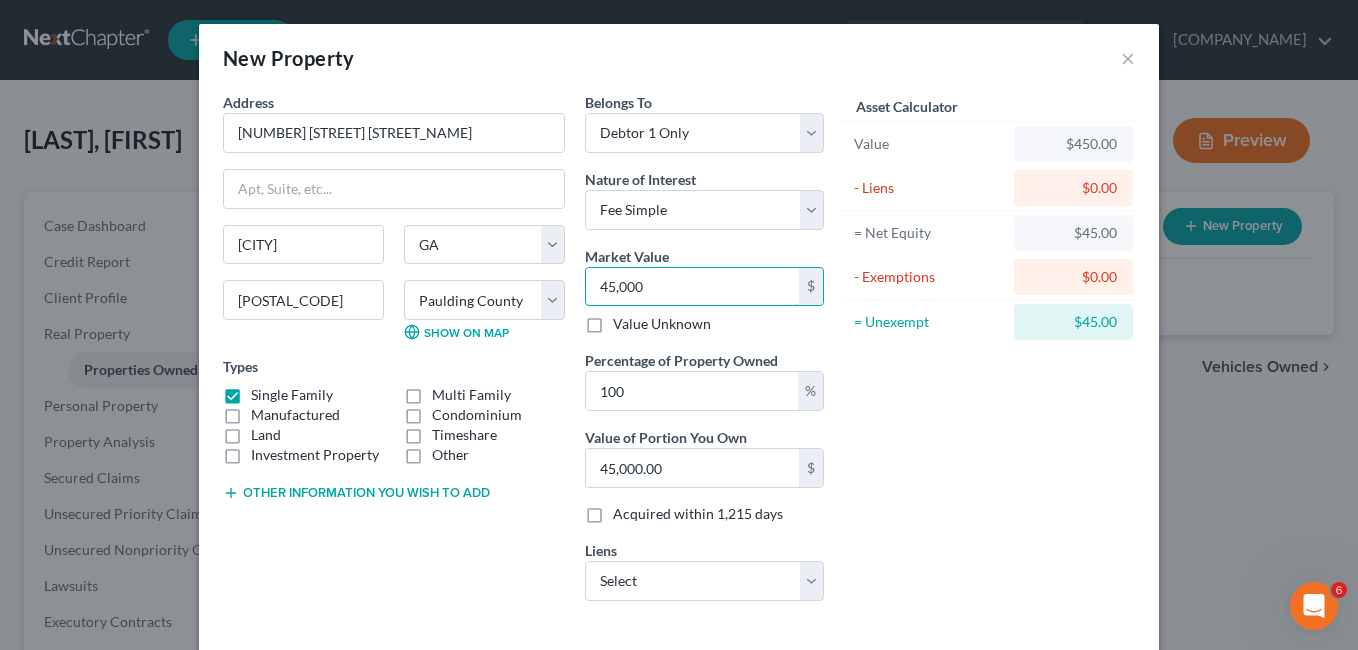 type on "[NUMBER]" 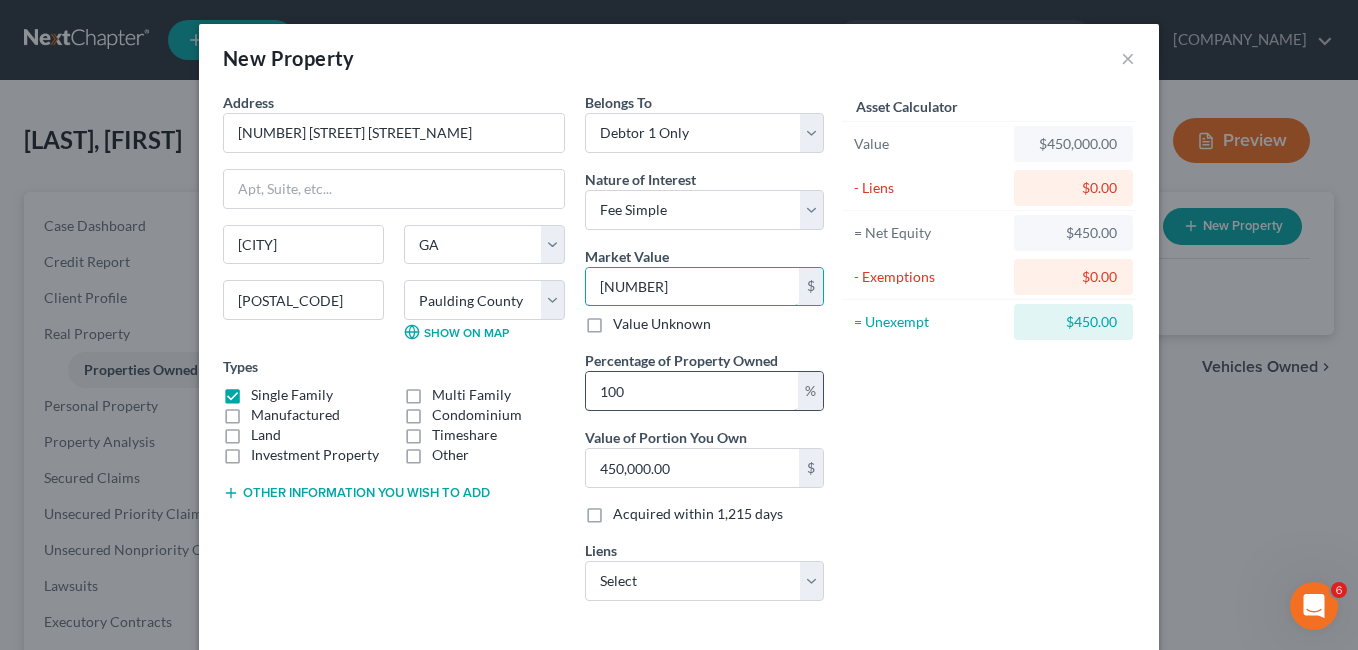 type on "[NUMBER]" 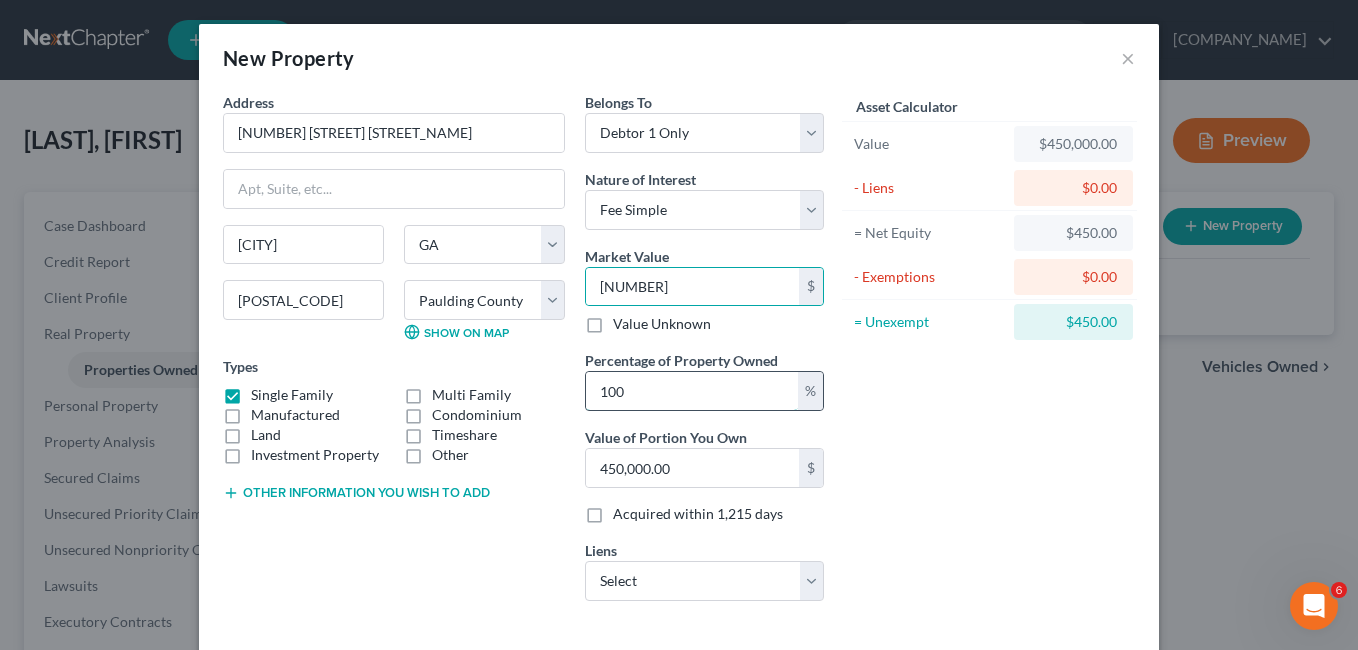 click on "100" at bounding box center [692, 391] 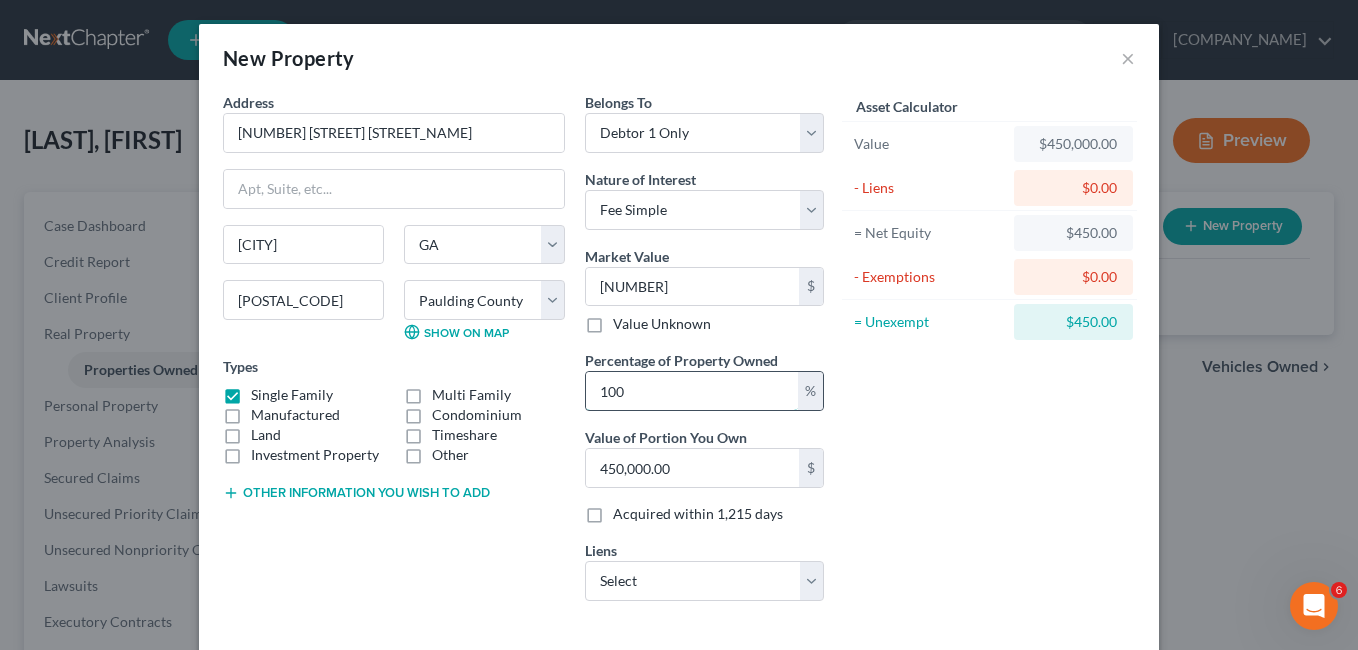 type on "10" 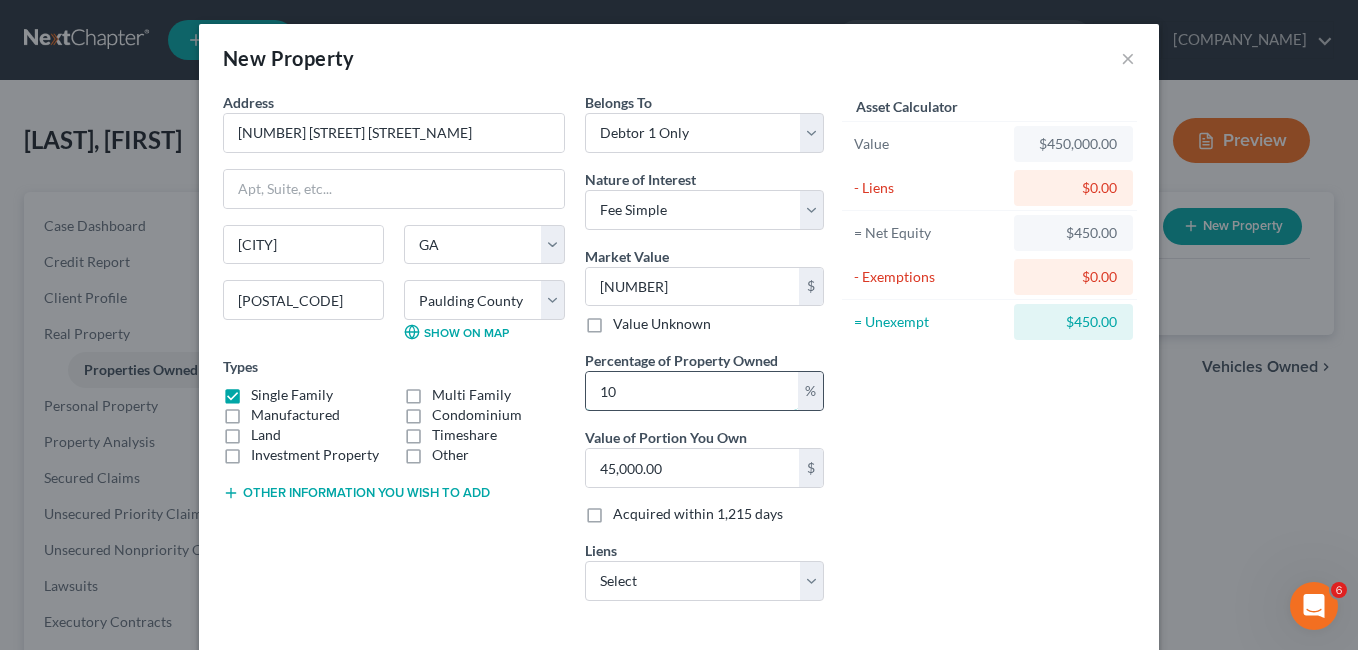 type on "1" 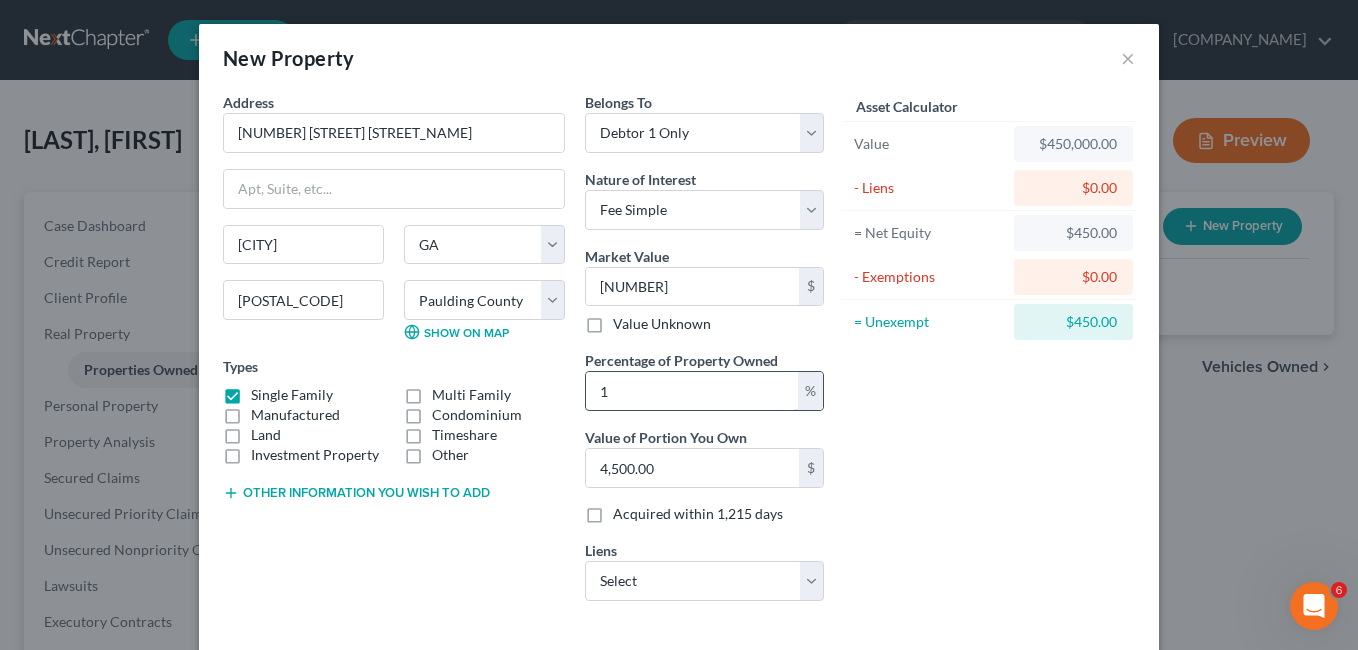 type 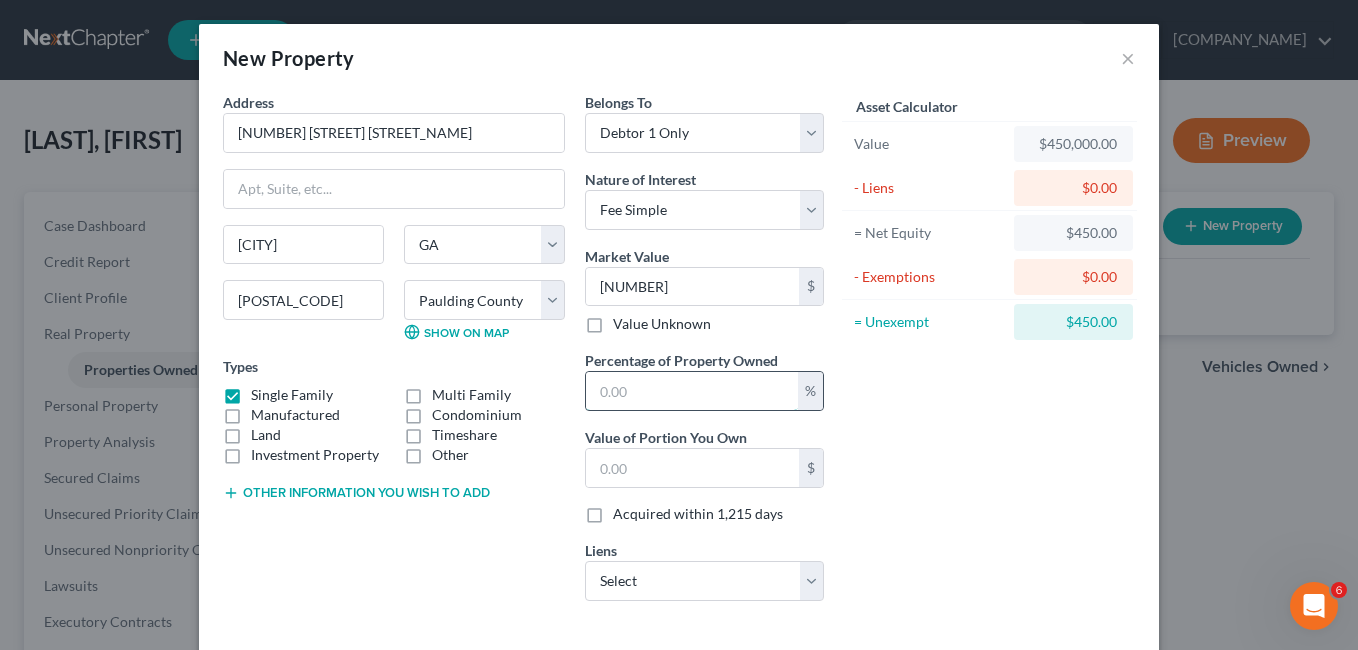 type on "5" 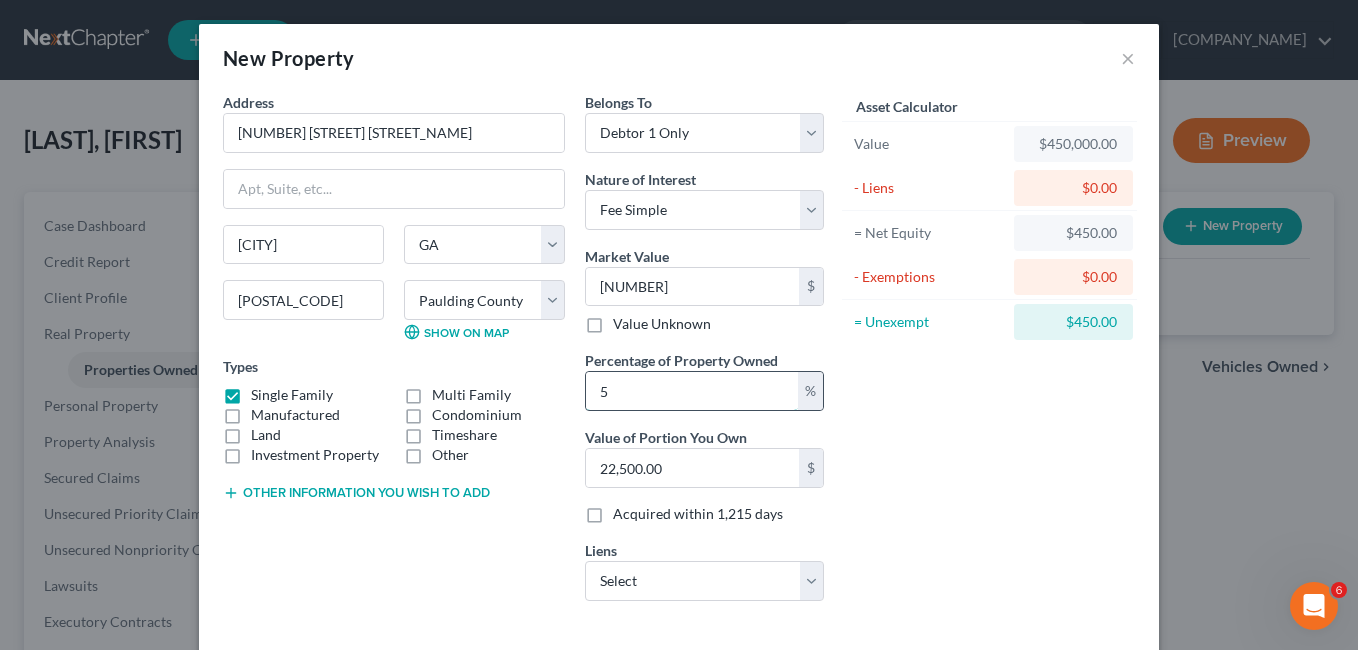 type on "50" 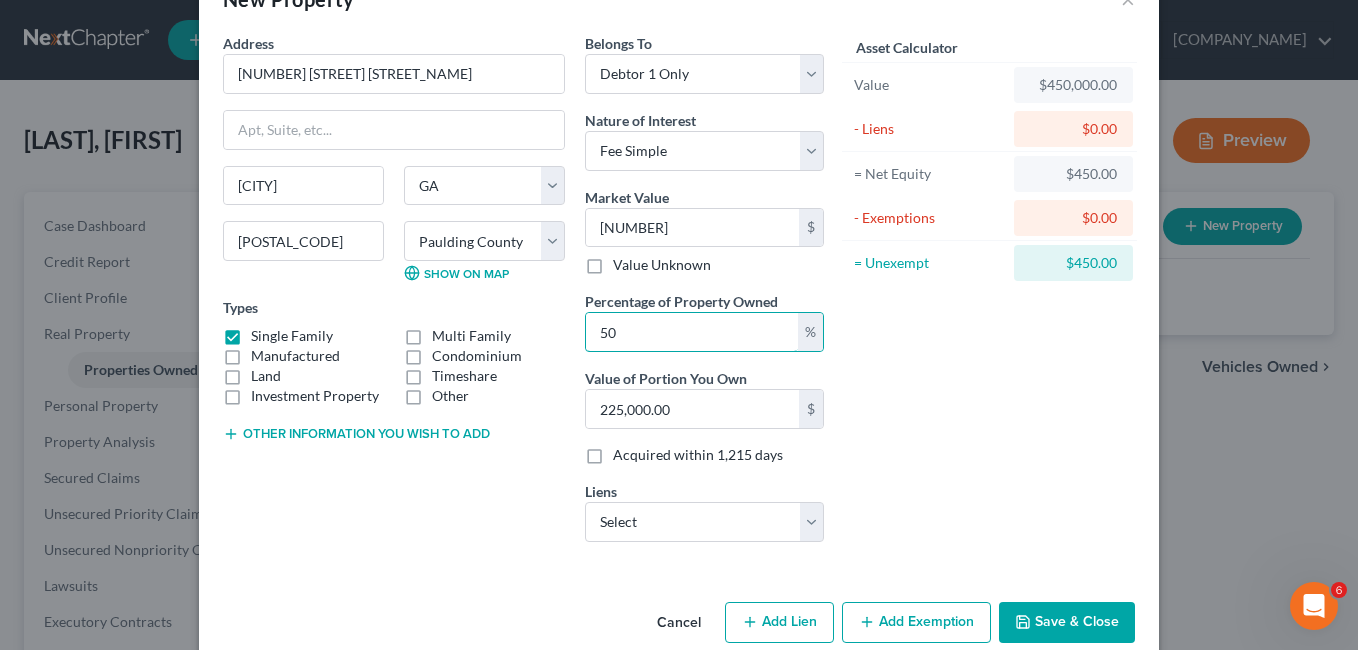 scroll, scrollTop: 92, scrollLeft: 0, axis: vertical 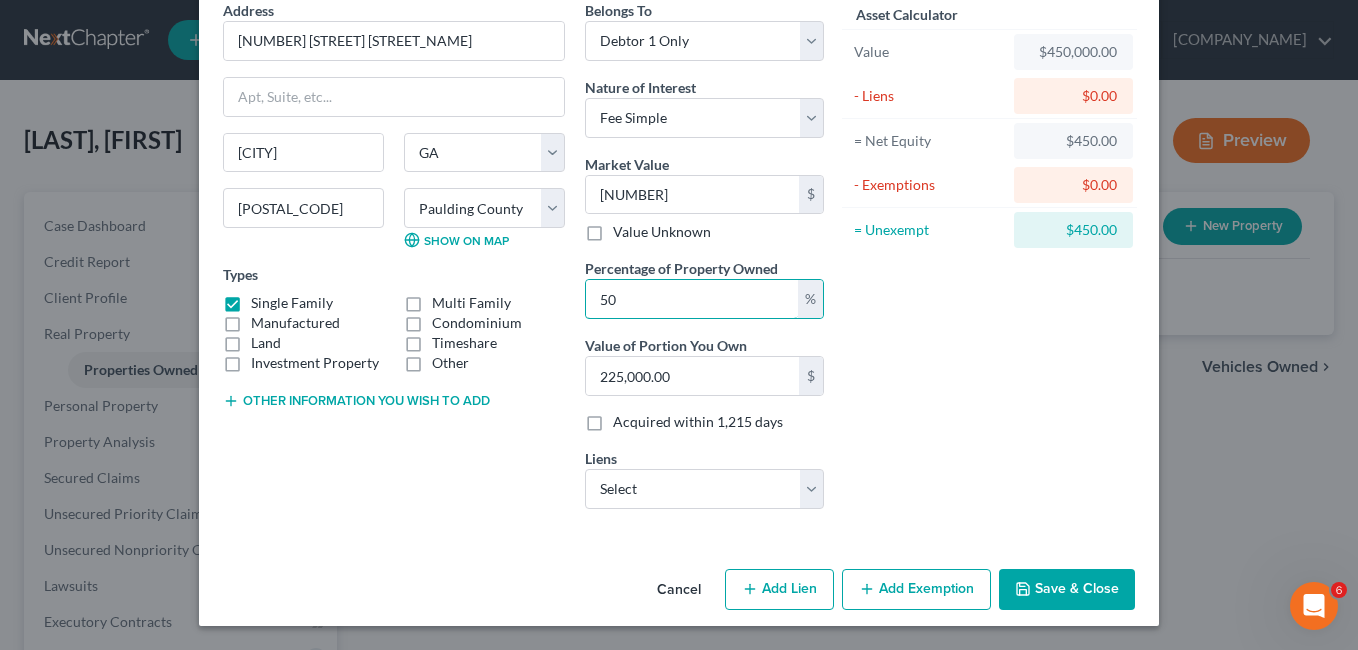 type on "50" 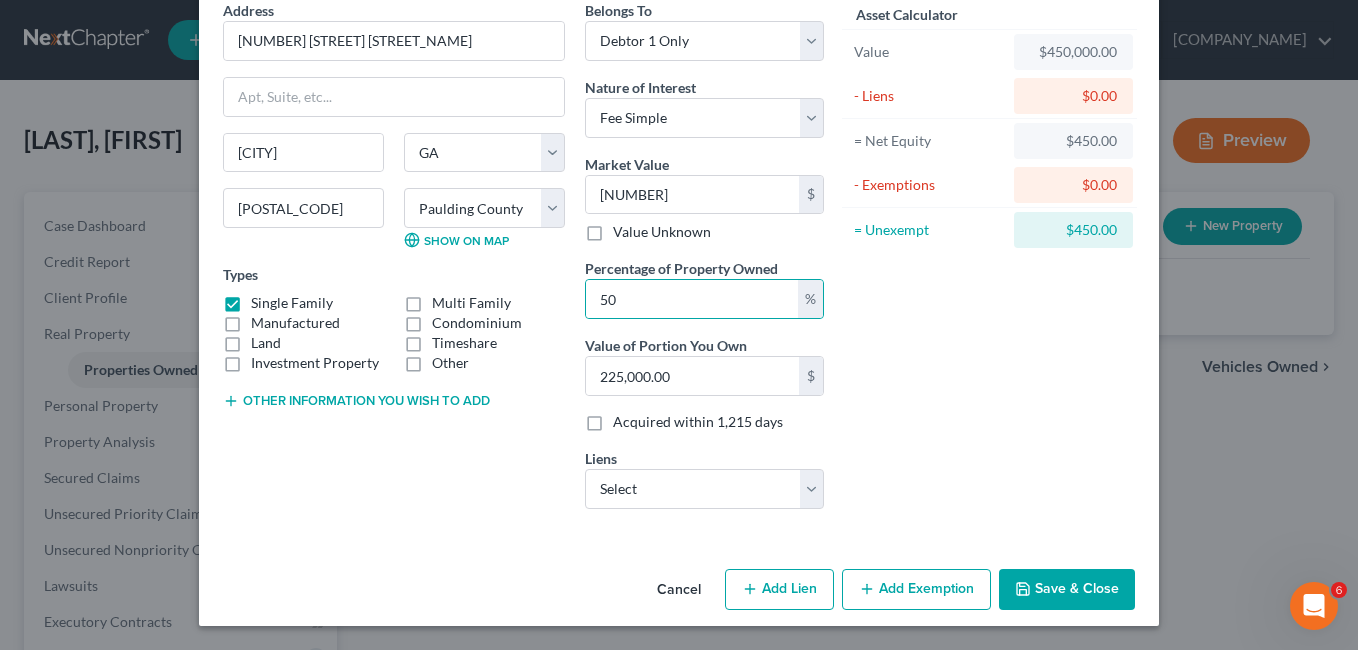click on "Save & Close" at bounding box center (1067, 590) 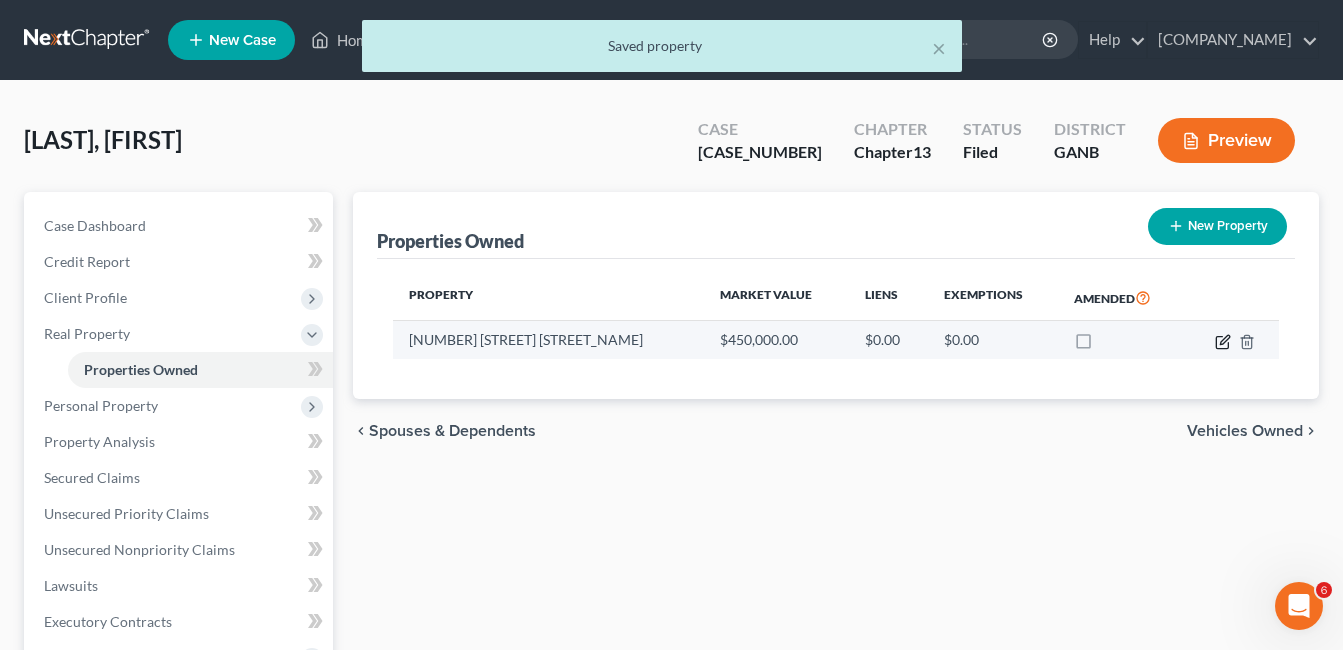 click 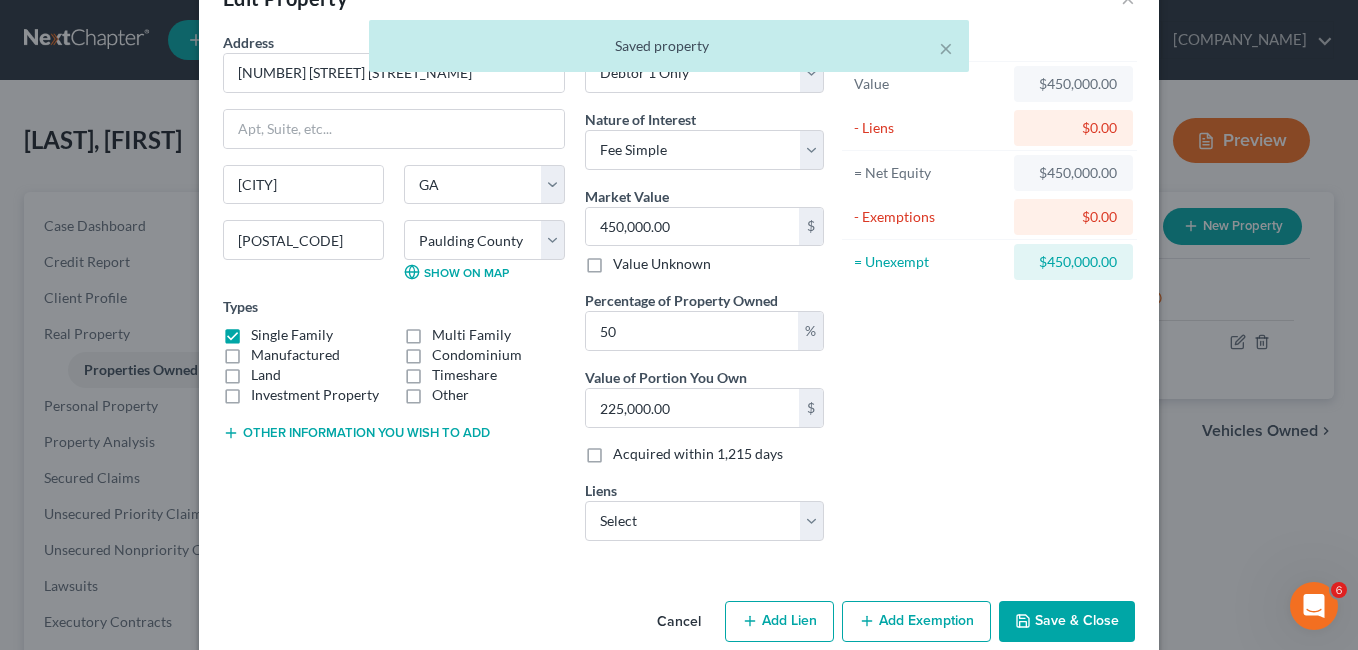 scroll, scrollTop: 92, scrollLeft: 0, axis: vertical 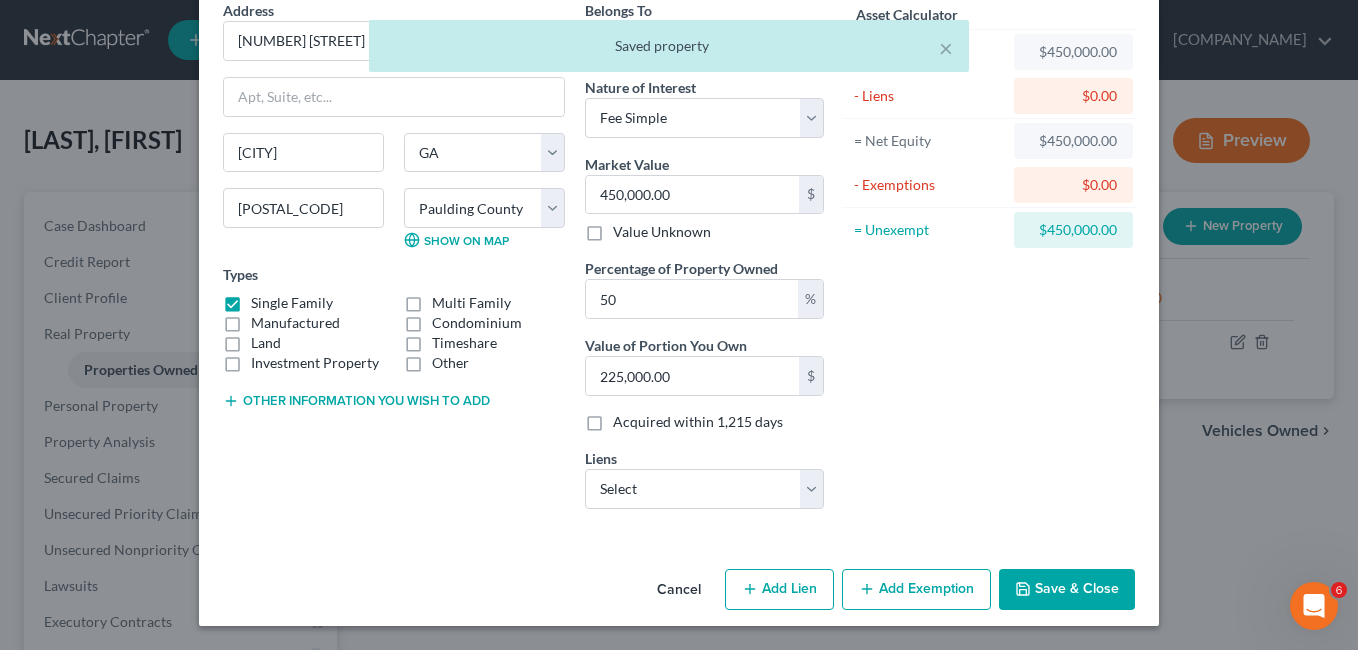 click on "Add Exemption" at bounding box center (916, 590) 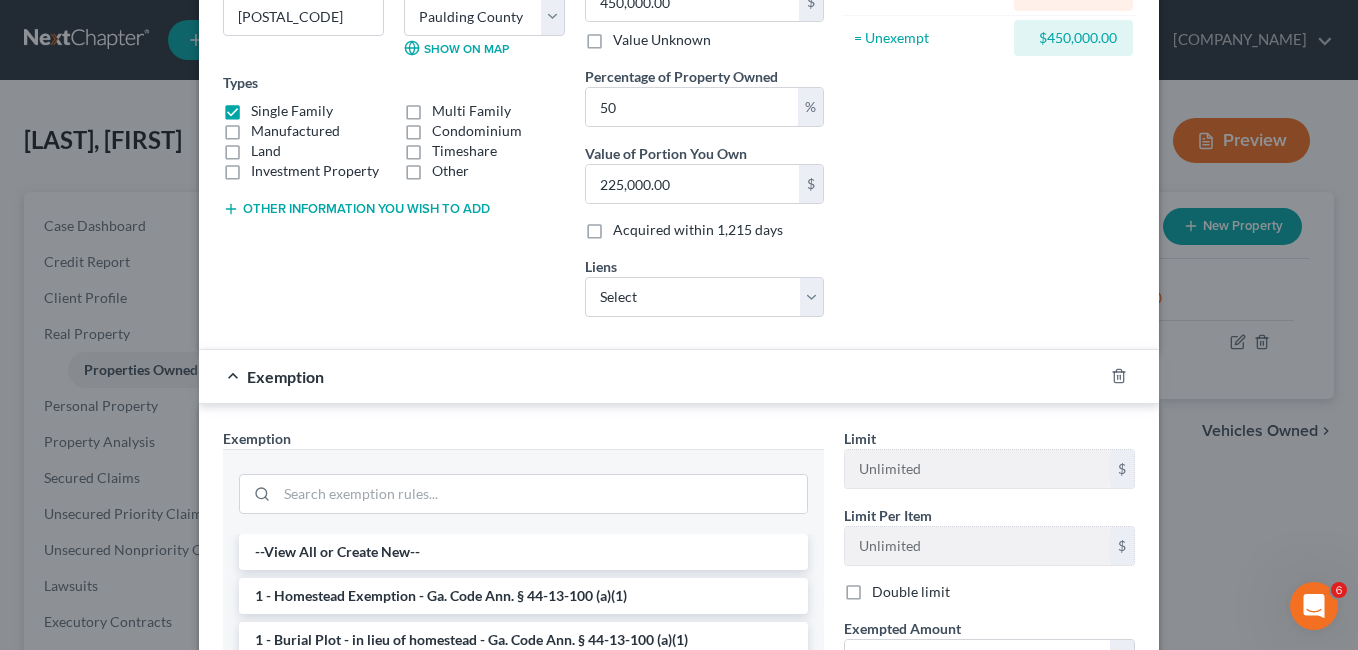 scroll, scrollTop: 292, scrollLeft: 0, axis: vertical 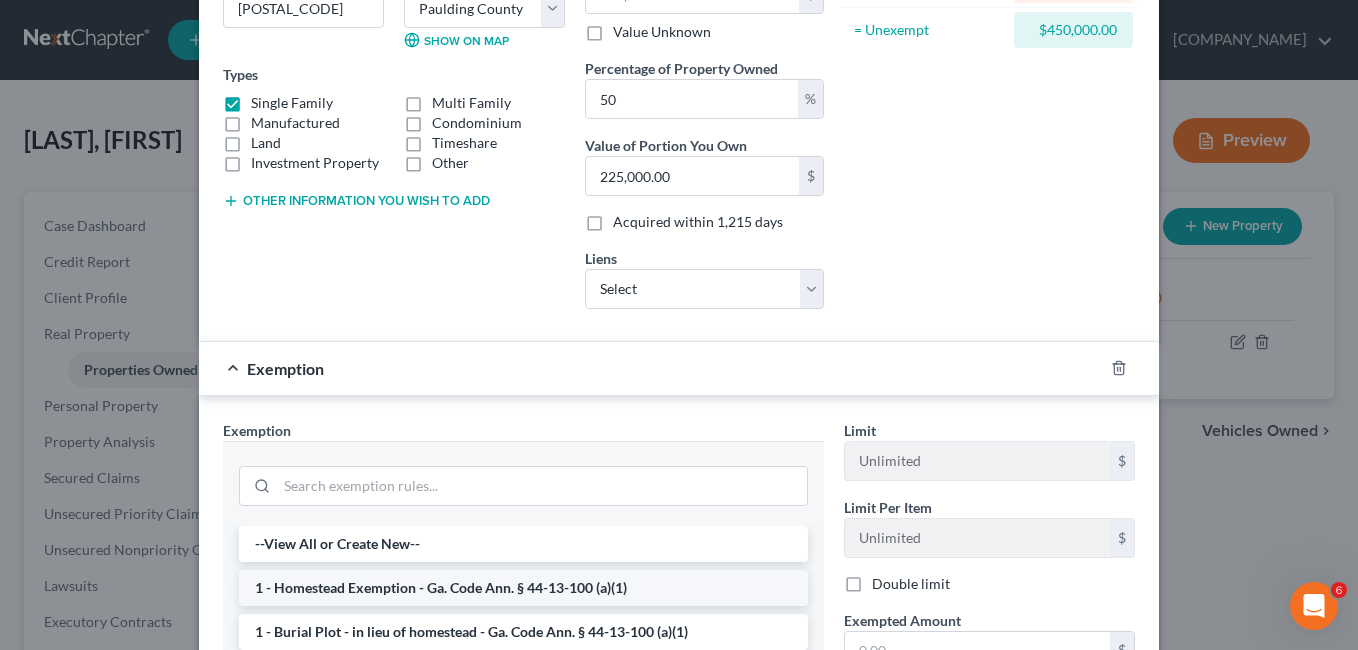 click on "1 - Homestead Exemption - Ga. Code Ann. § 44-13-100 (a)(1)" at bounding box center (523, 588) 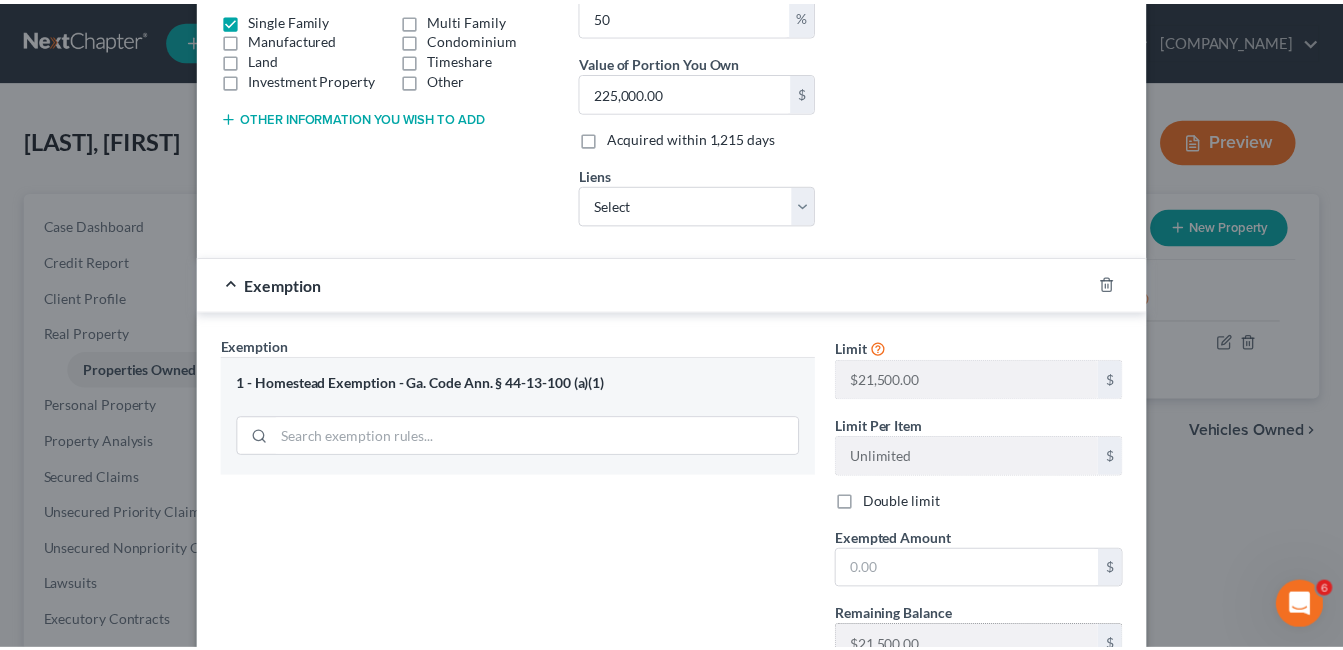scroll, scrollTop: 492, scrollLeft: 0, axis: vertical 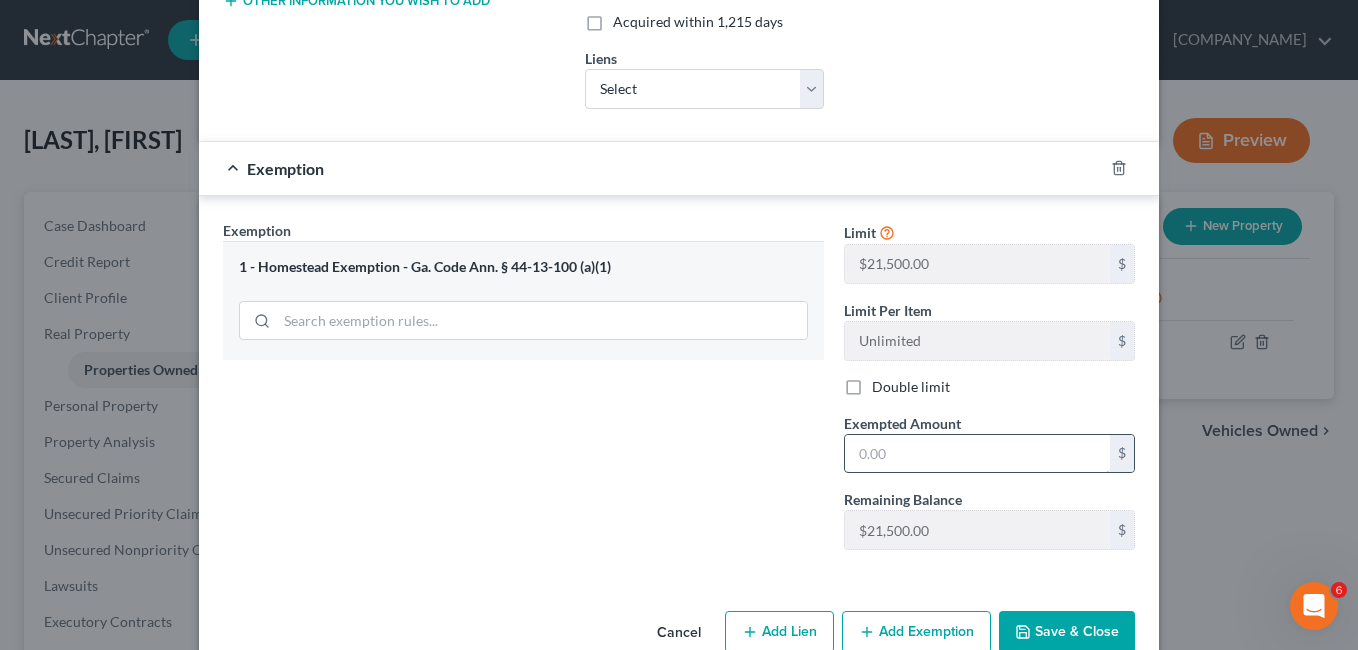 click at bounding box center (977, 454) 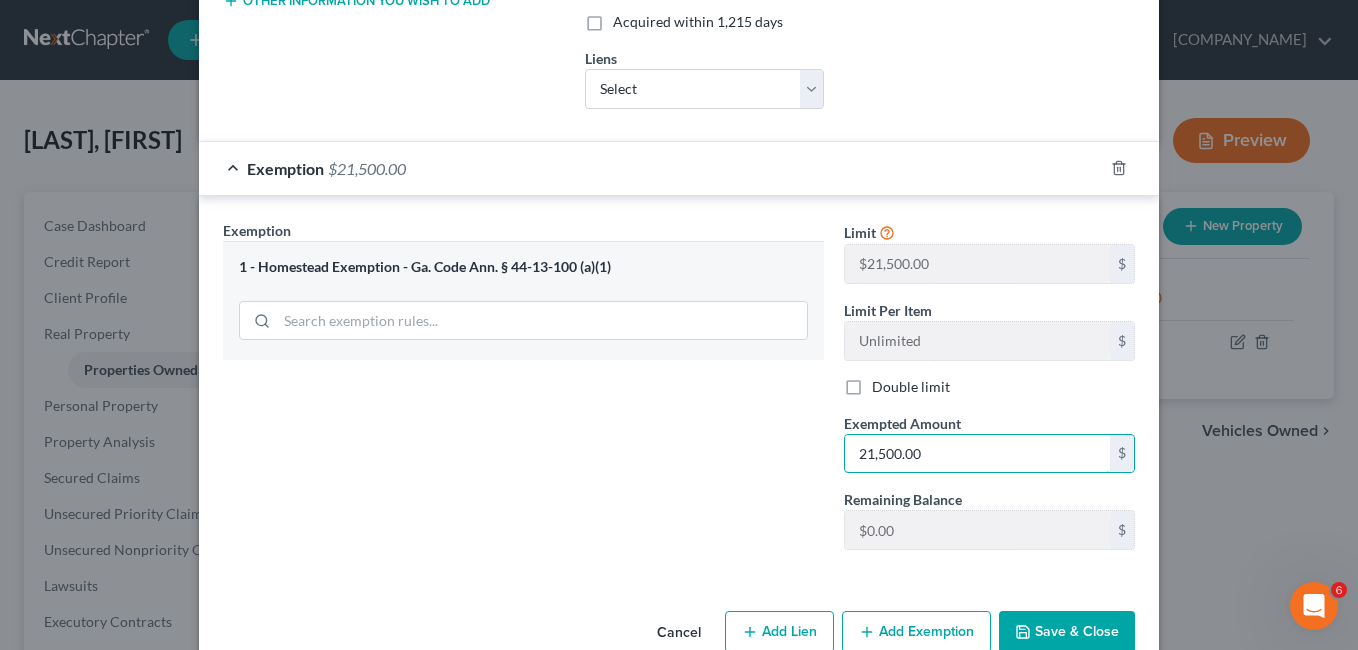 type on "21,500.00" 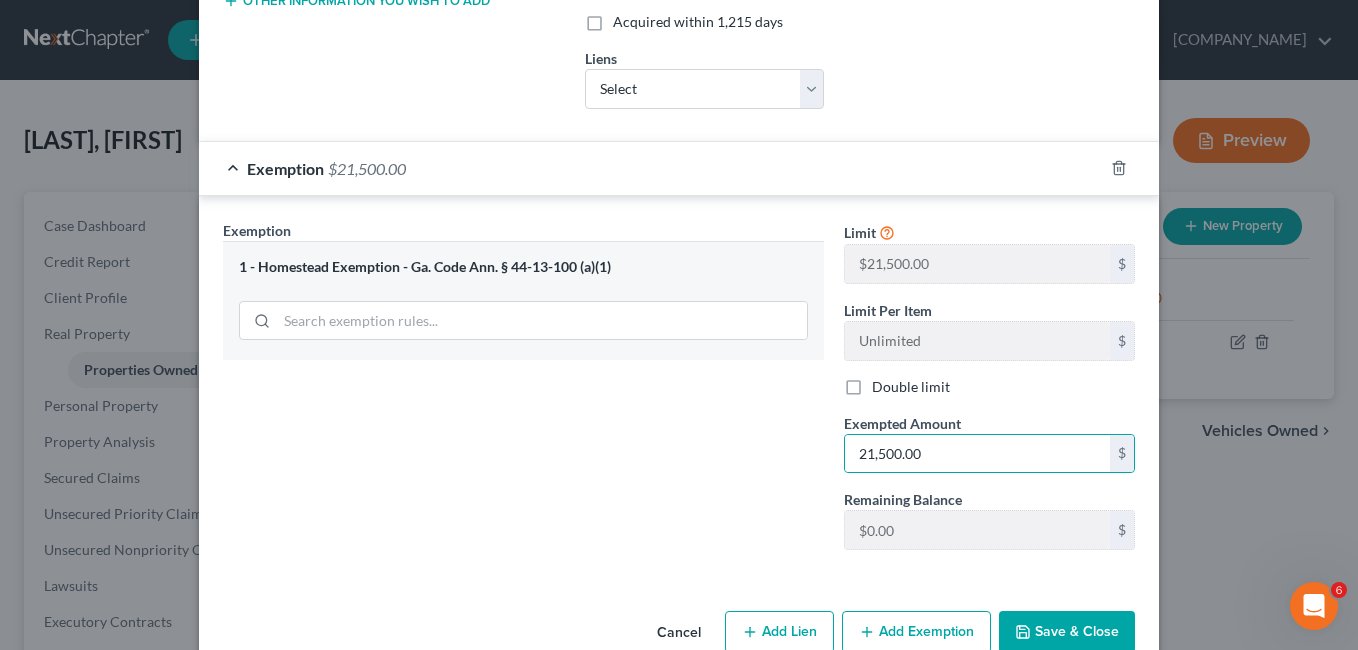 click on "Save & Close" at bounding box center [1067, 632] 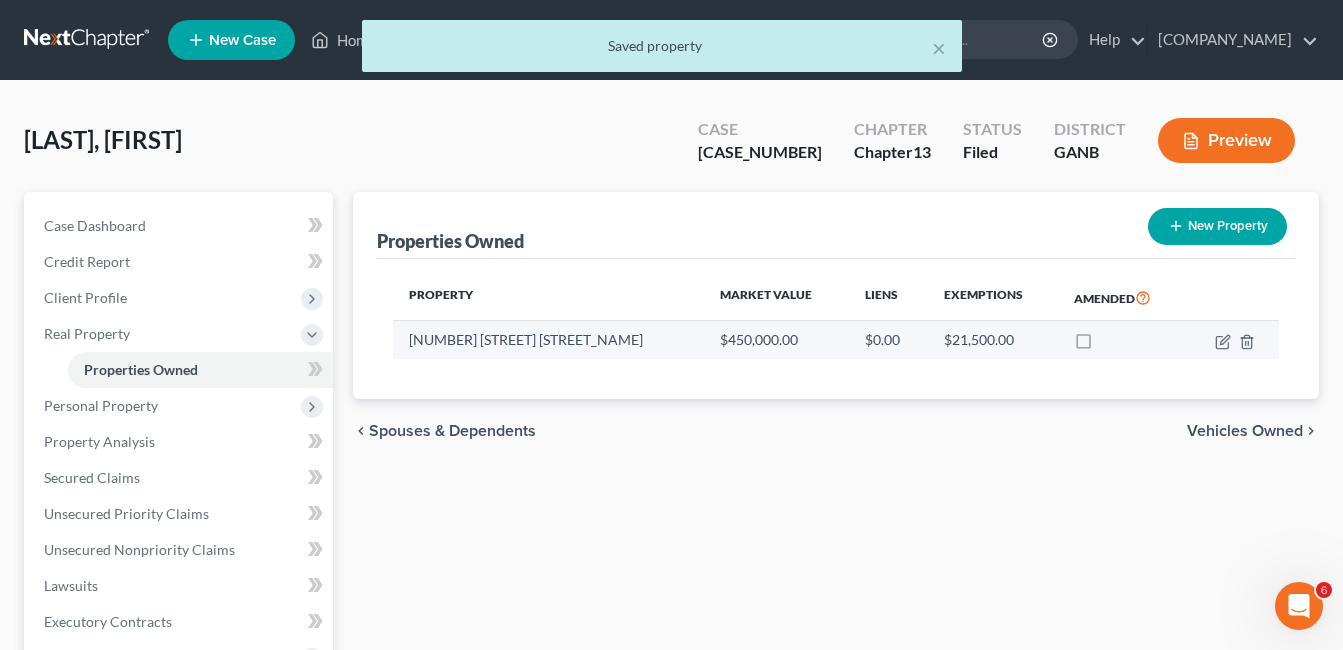 click at bounding box center [1102, 345] 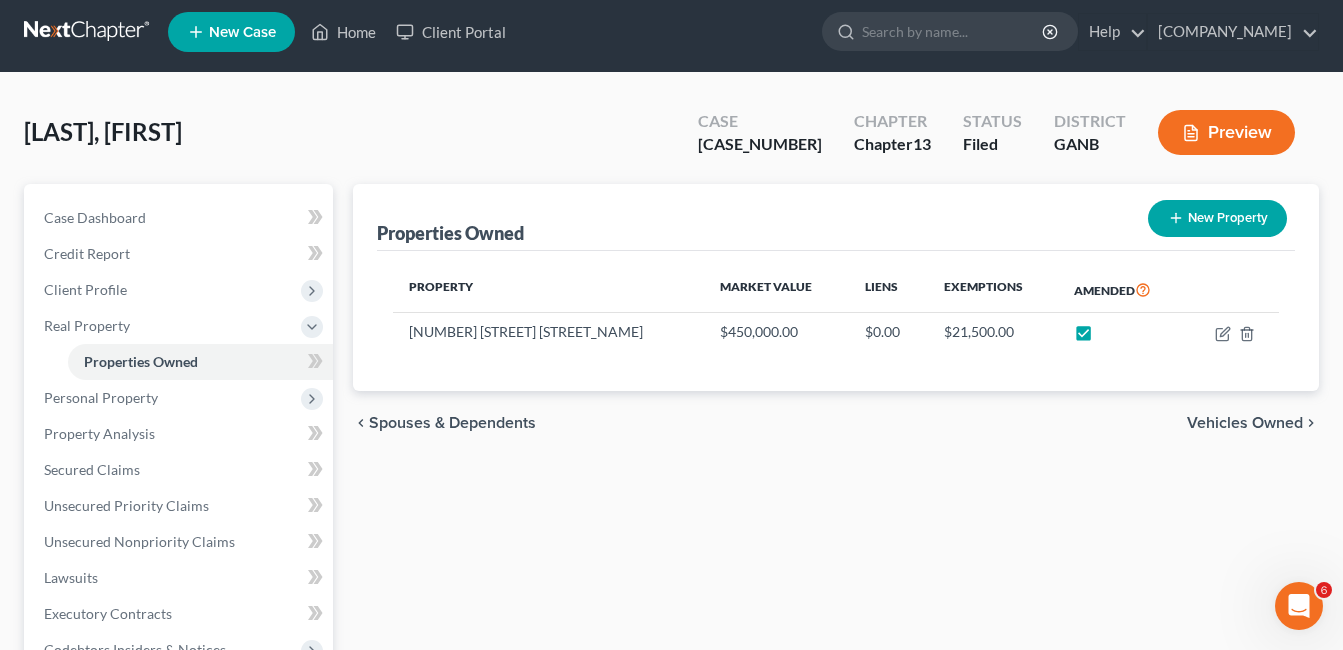 scroll, scrollTop: 0, scrollLeft: 0, axis: both 